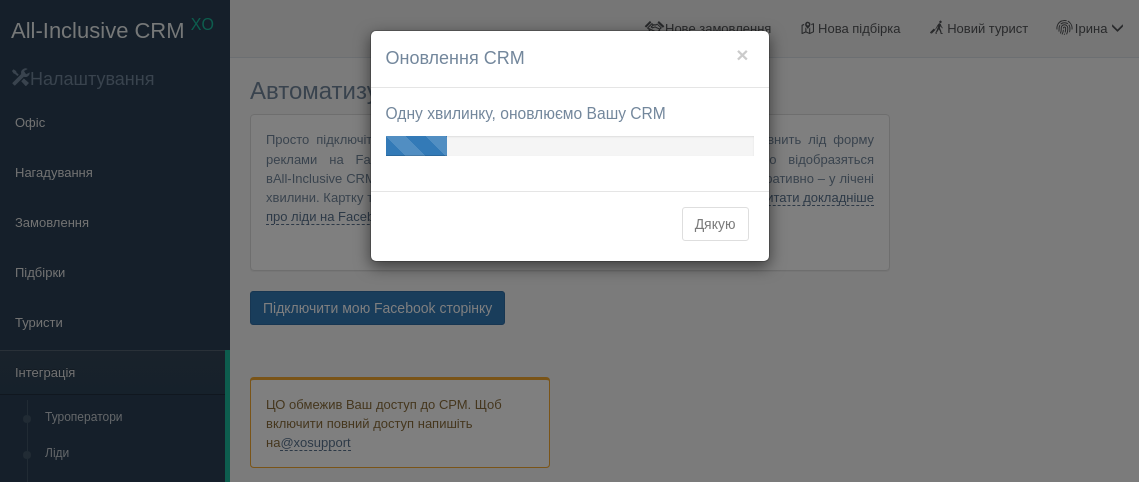scroll, scrollTop: 0, scrollLeft: 0, axis: both 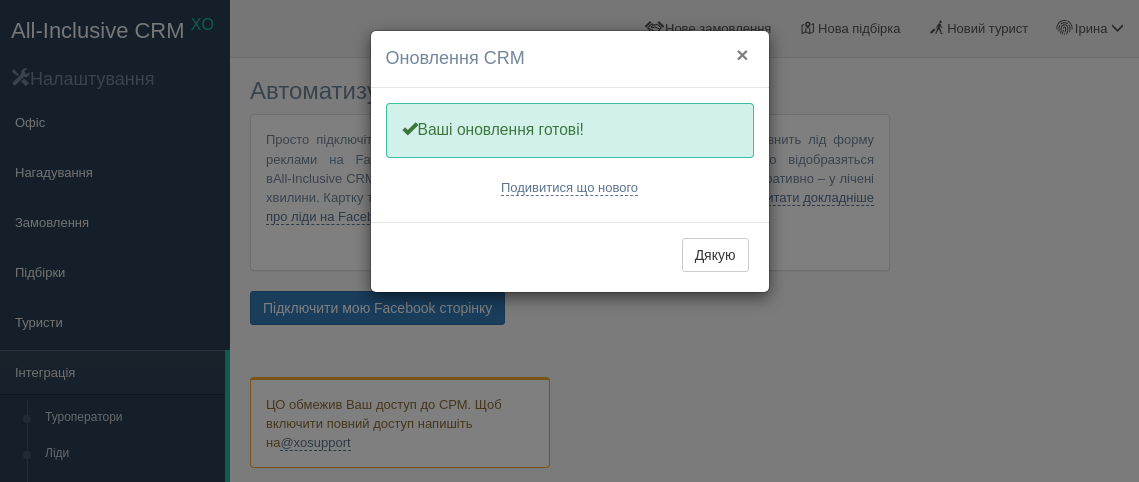 click on "×" at bounding box center [742, 54] 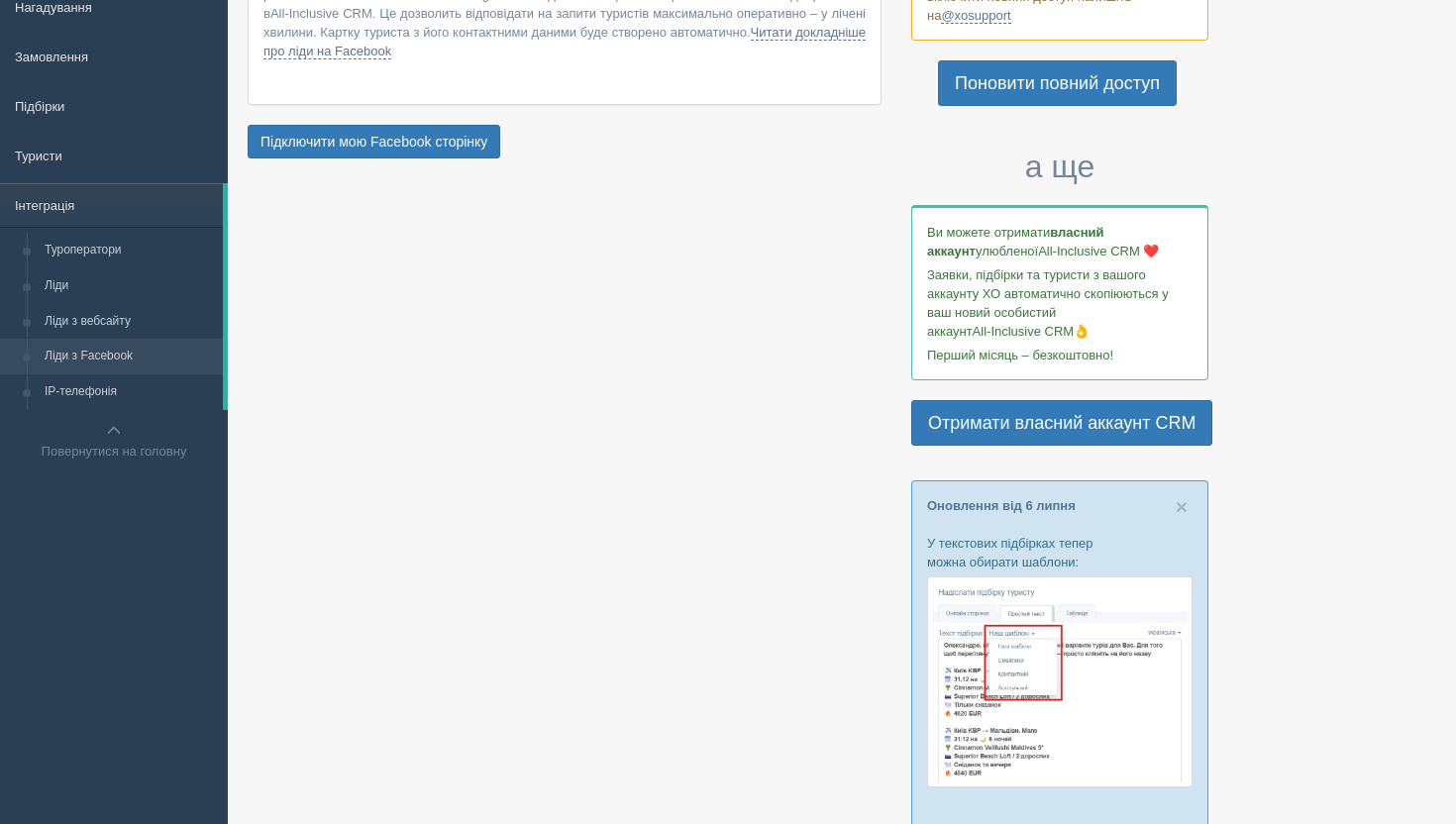 scroll, scrollTop: 0, scrollLeft: 0, axis: both 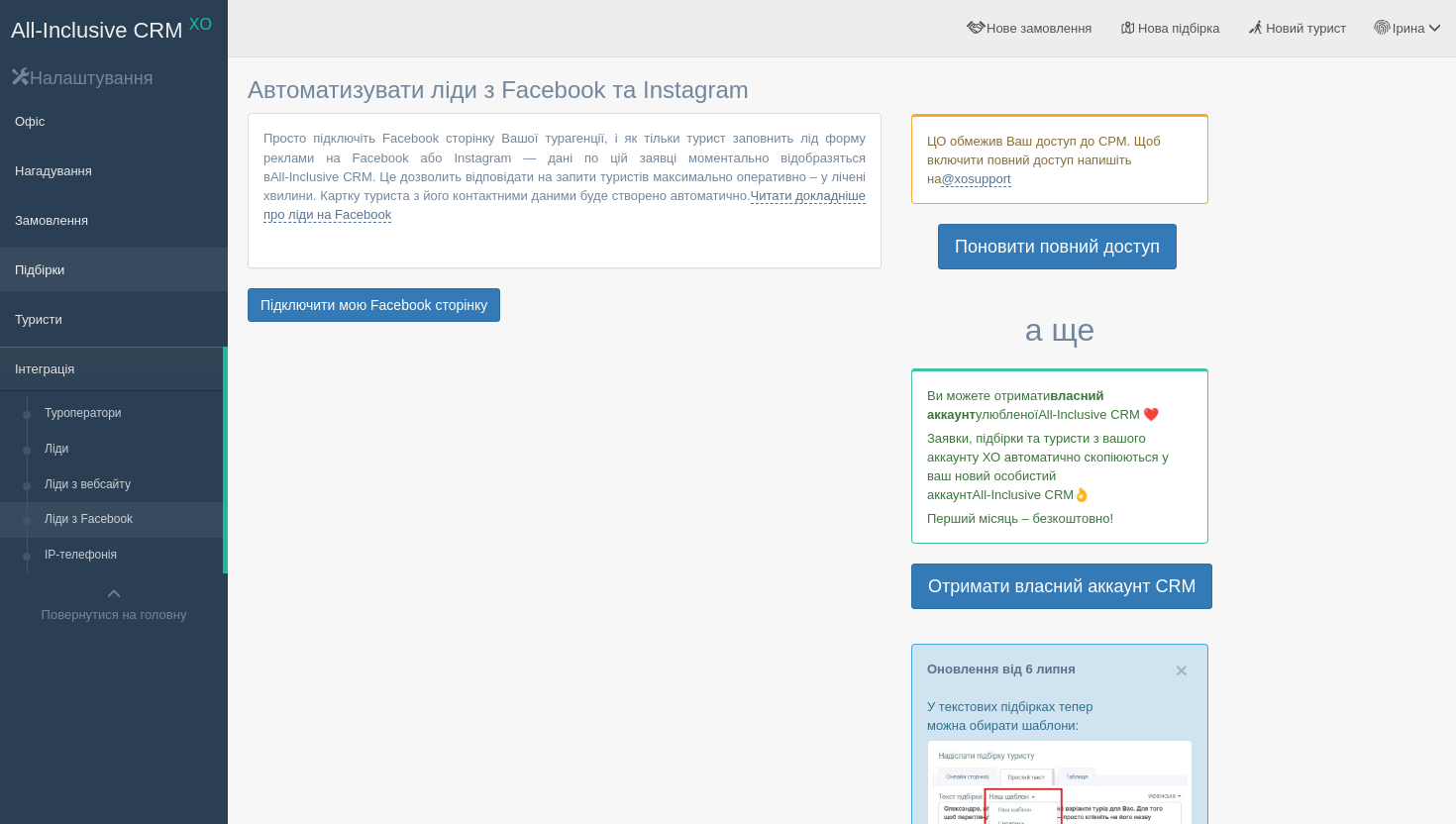 click on "Підбірки" at bounding box center (114, 269) 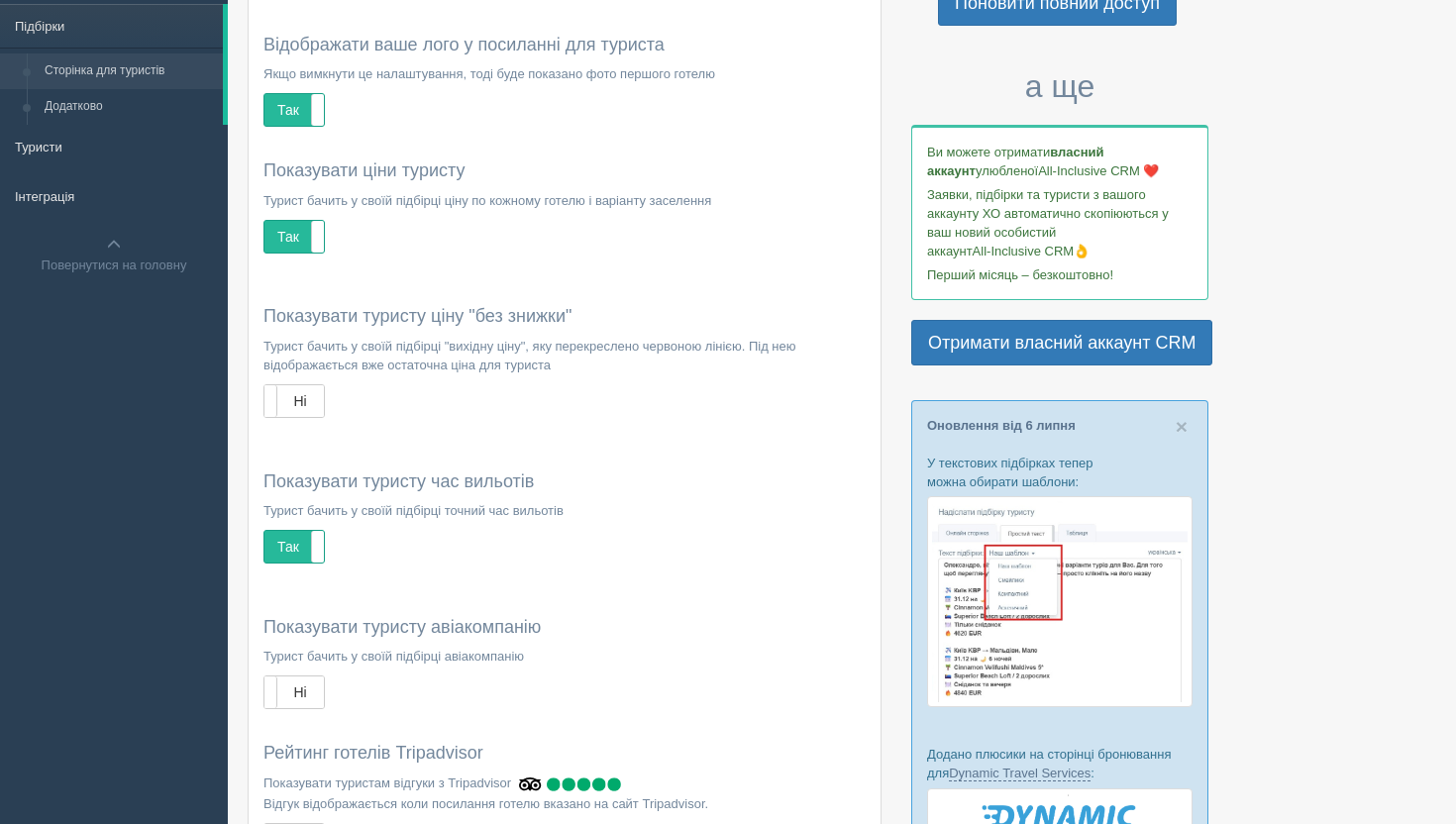 scroll, scrollTop: 0, scrollLeft: 0, axis: both 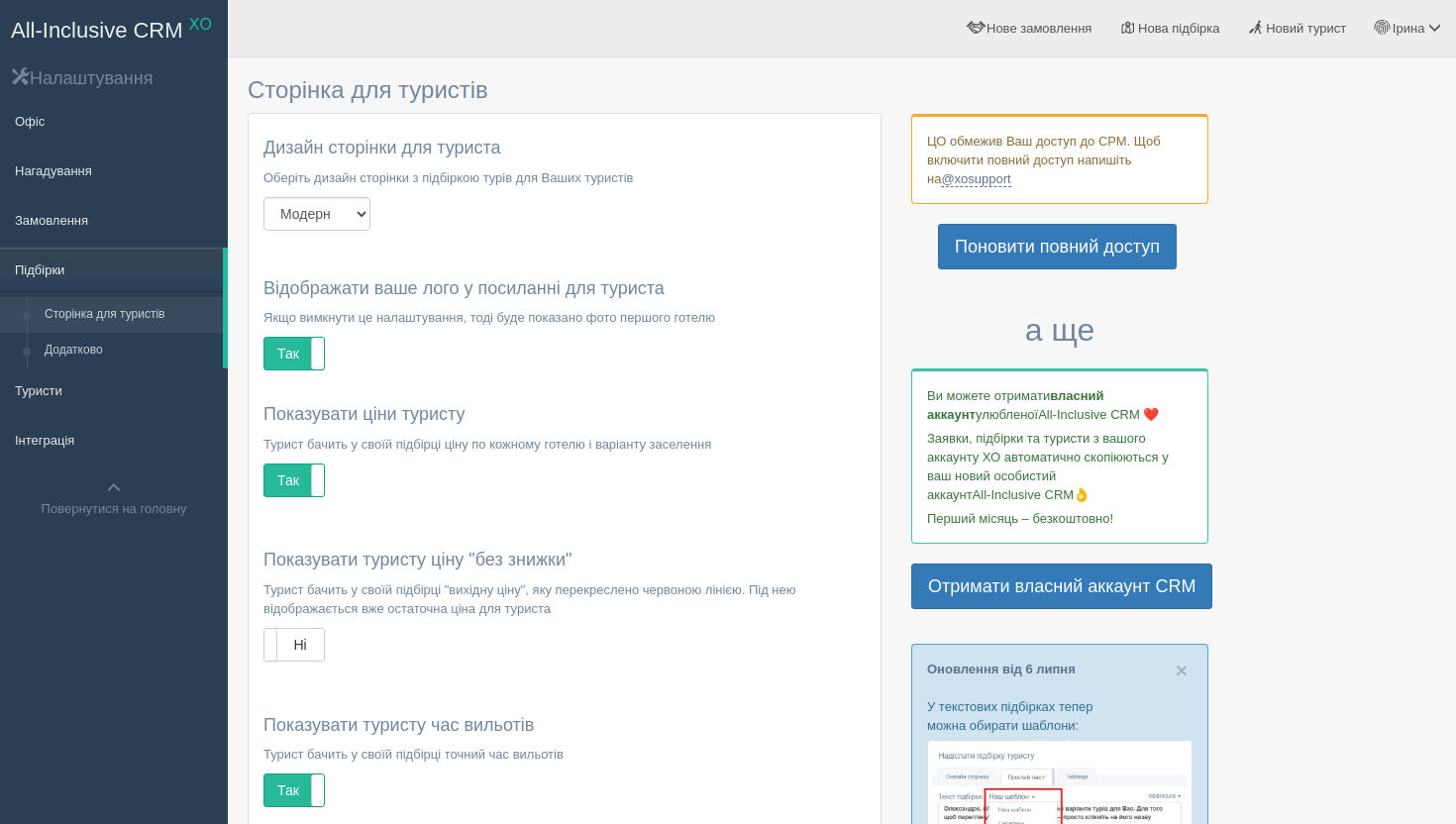 click on "Підбірки" at bounding box center [111, 269] 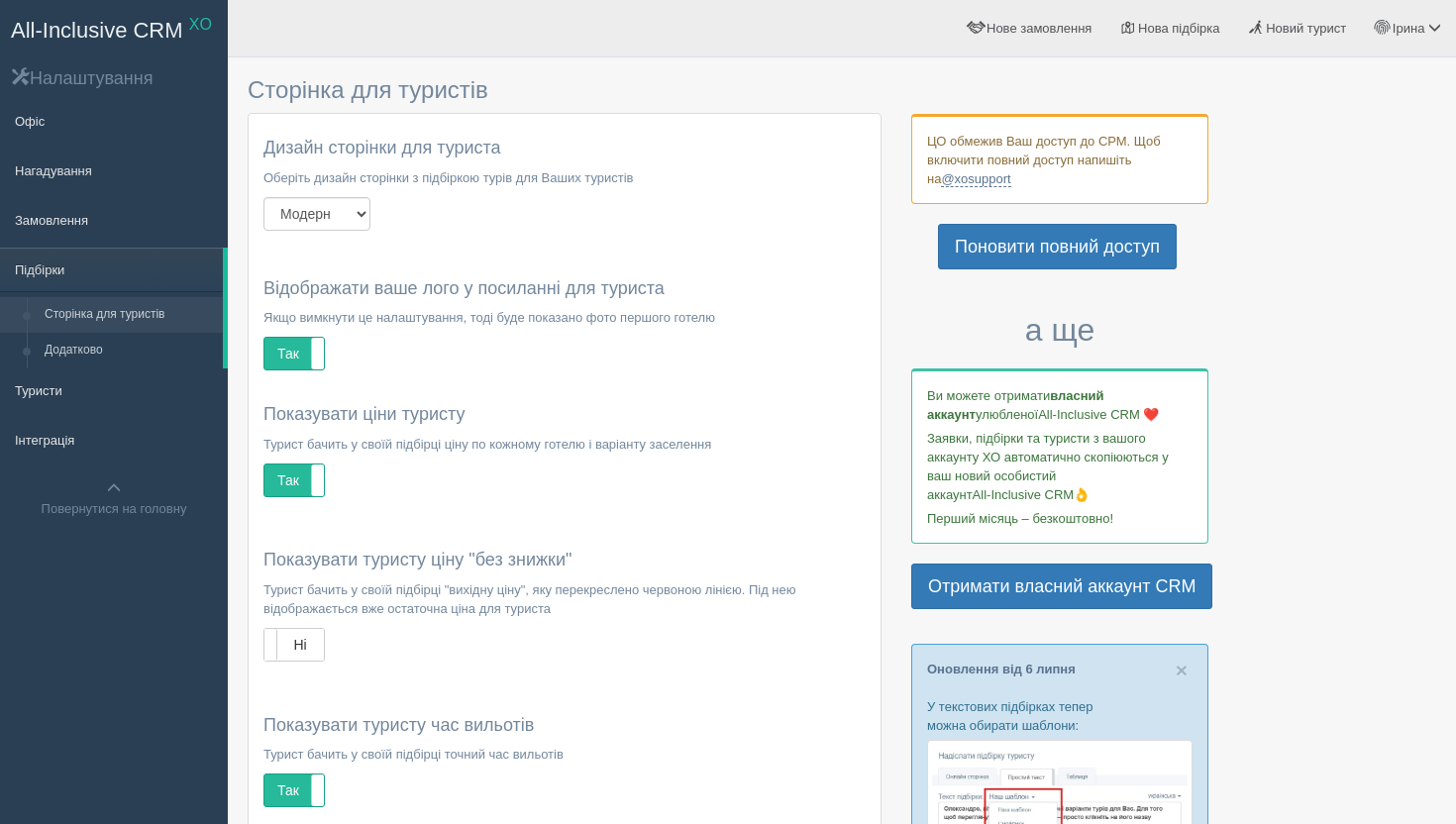 scroll, scrollTop: 0, scrollLeft: 0, axis: both 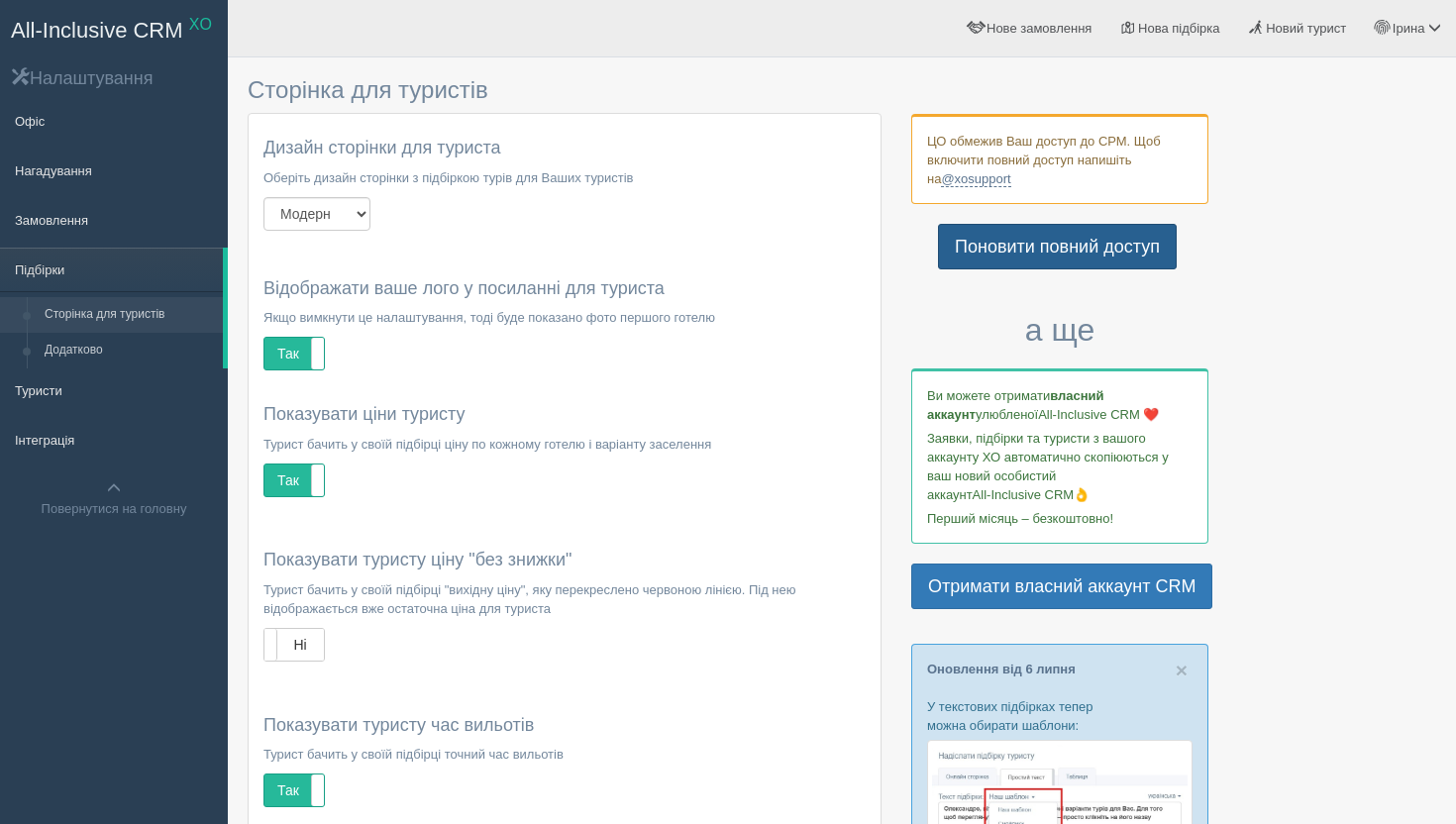 click on "Поновити повний доступ" at bounding box center [1057, 247] 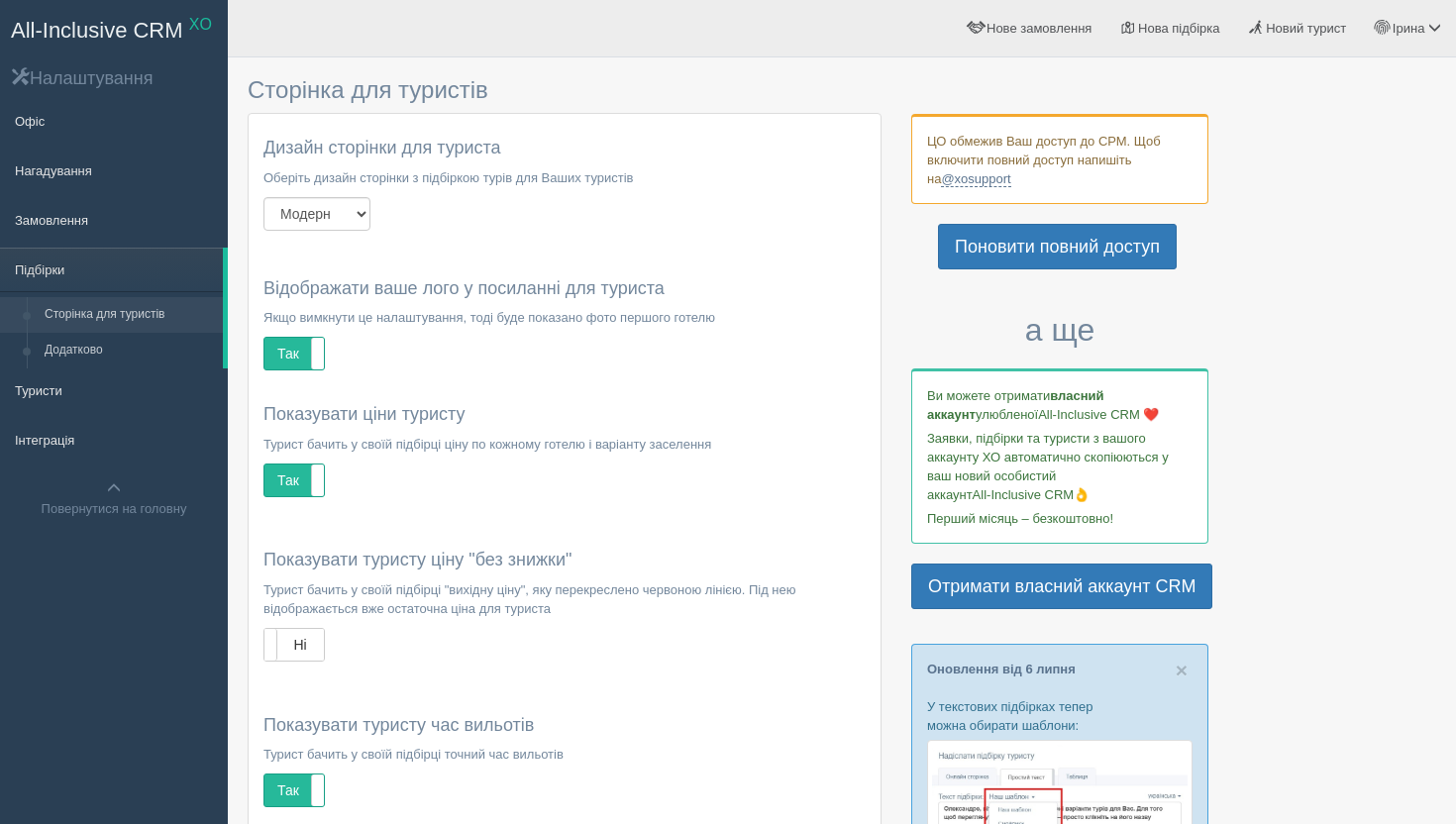 click on "All-Inclusive CRM" at bounding box center (97, 30) 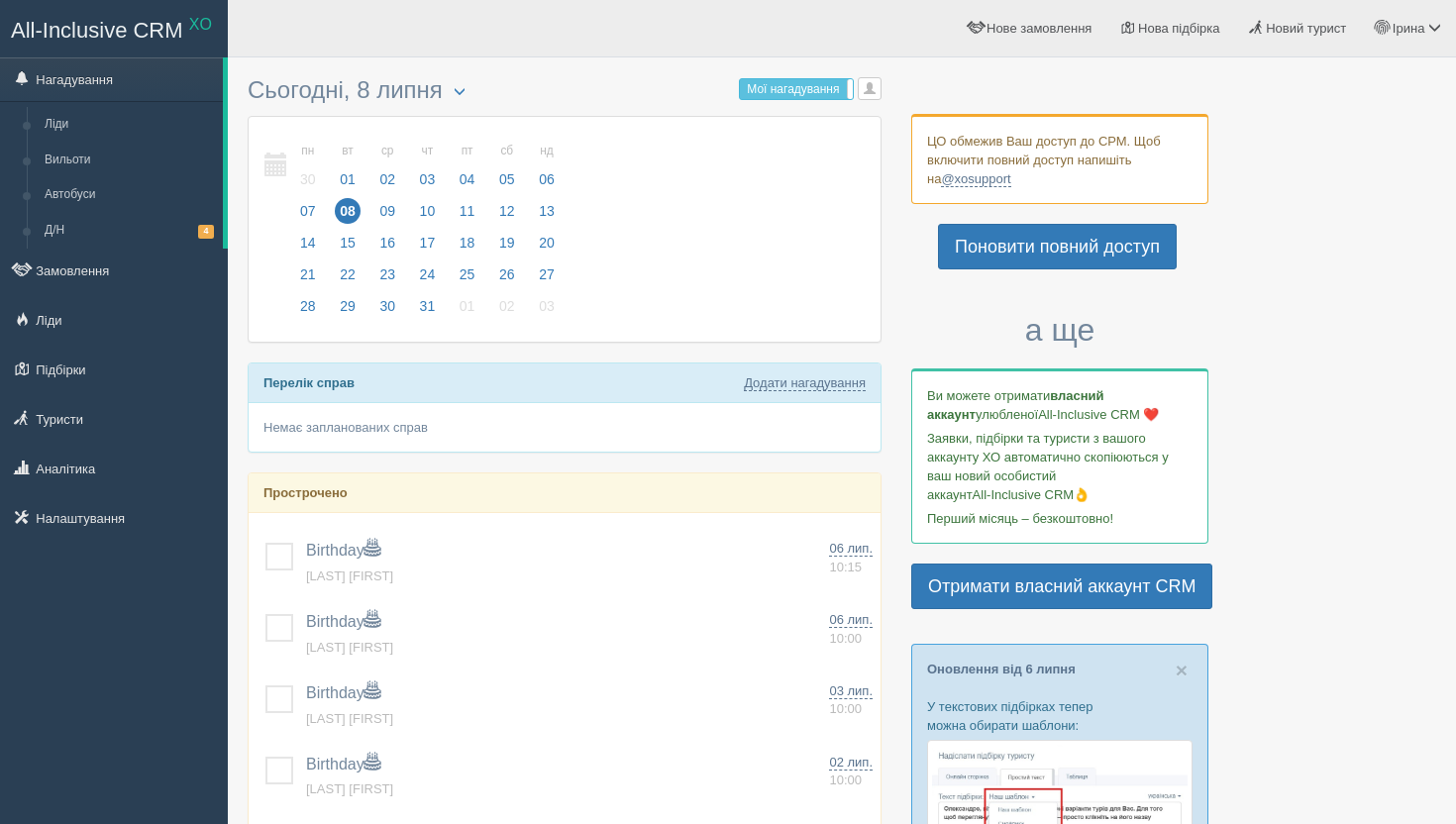 scroll, scrollTop: 0, scrollLeft: 0, axis: both 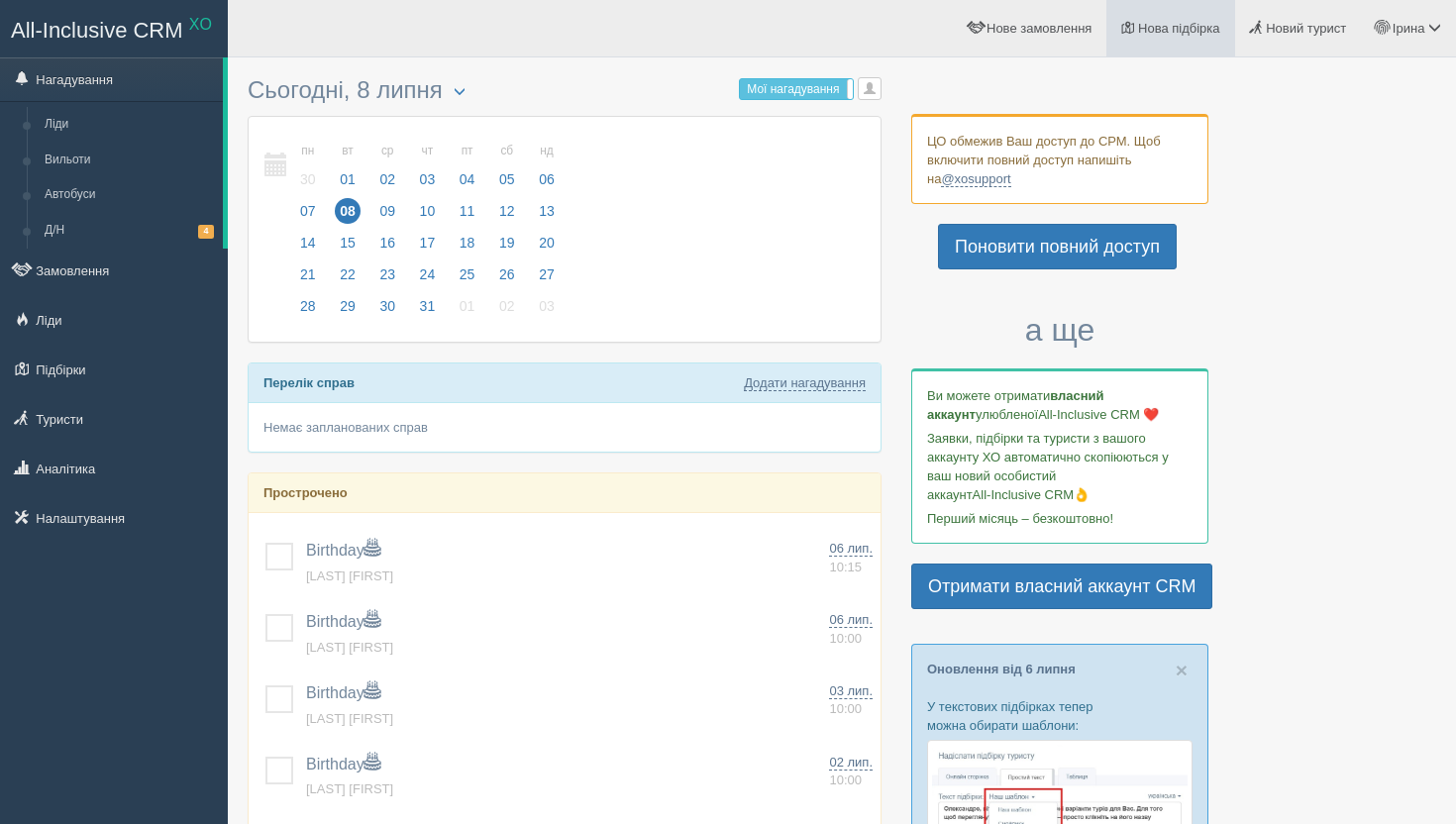 click on "Нова підбірка" at bounding box center [1179, 28] 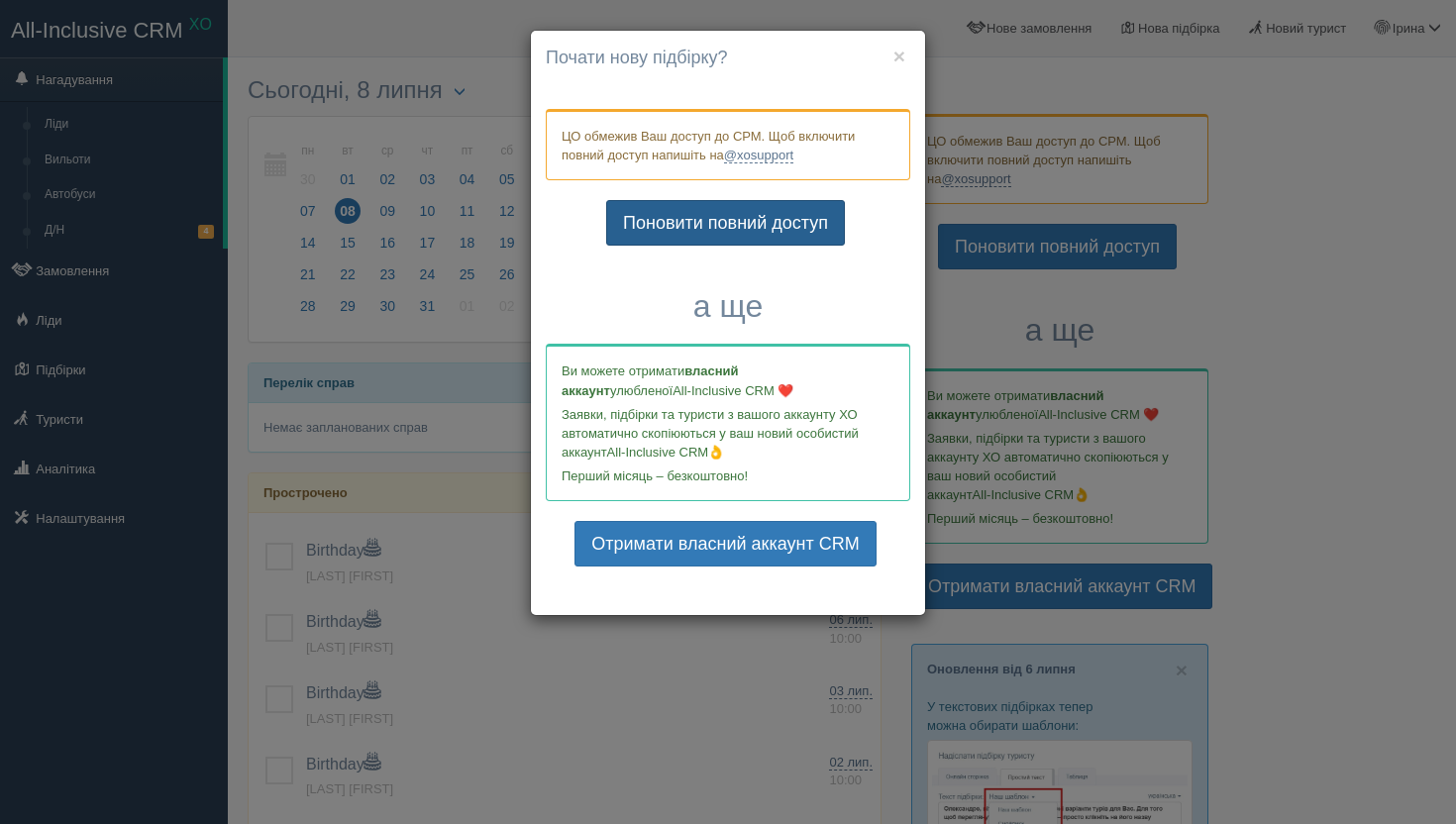 click on "Поновити повний доступ" at bounding box center (725, 223) 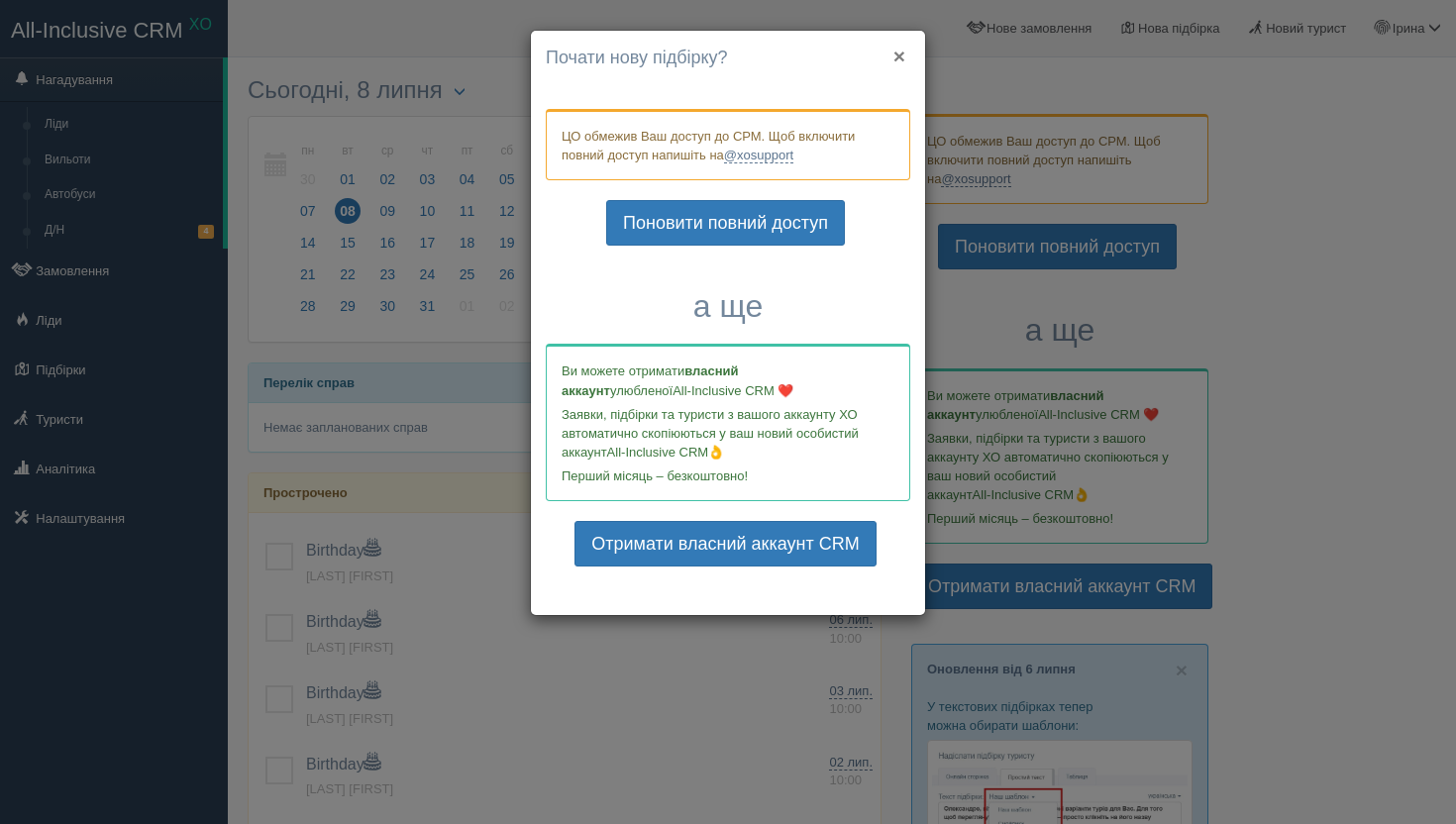 click on "×" at bounding box center (899, 55) 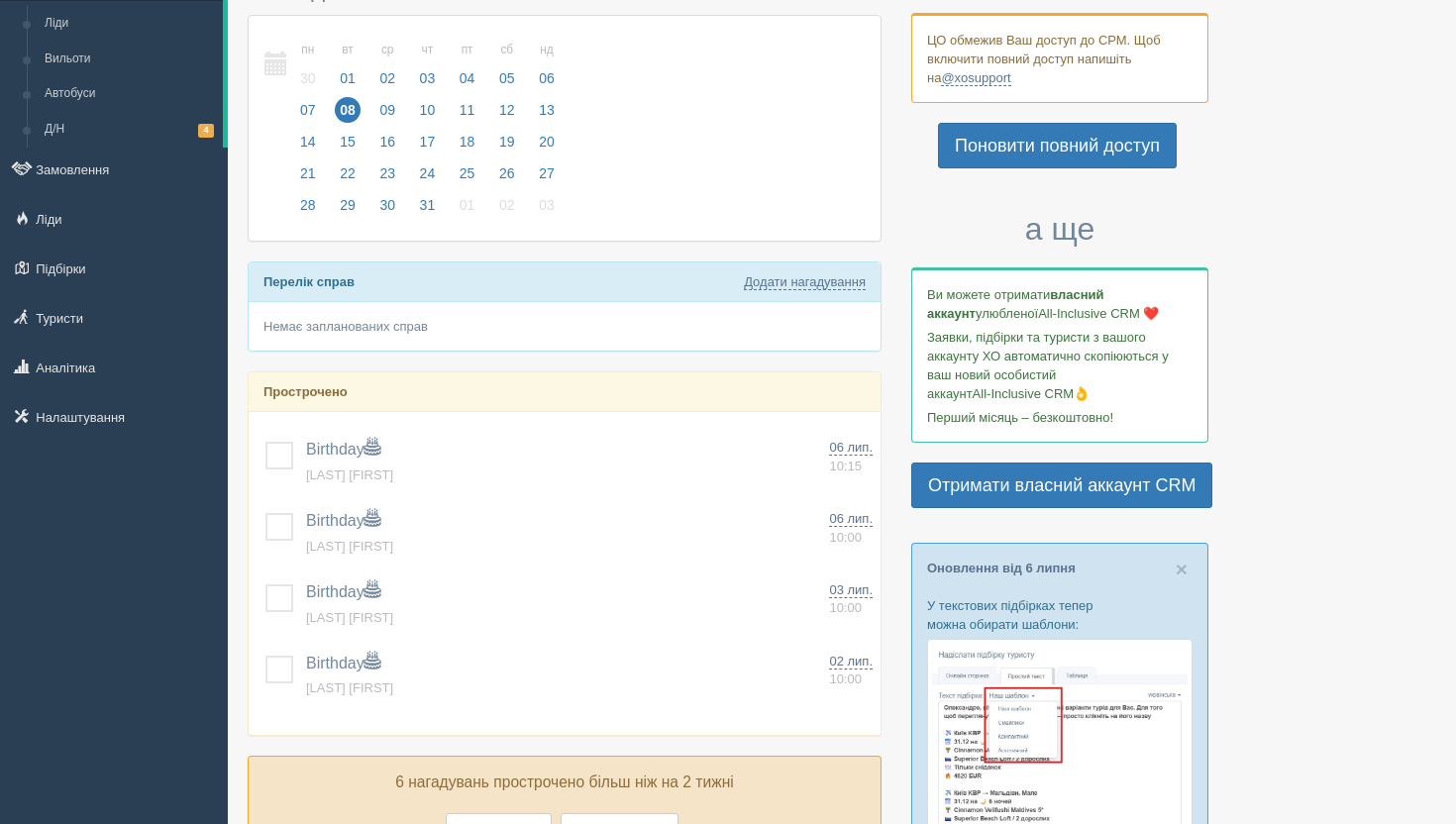 scroll, scrollTop: 0, scrollLeft: 0, axis: both 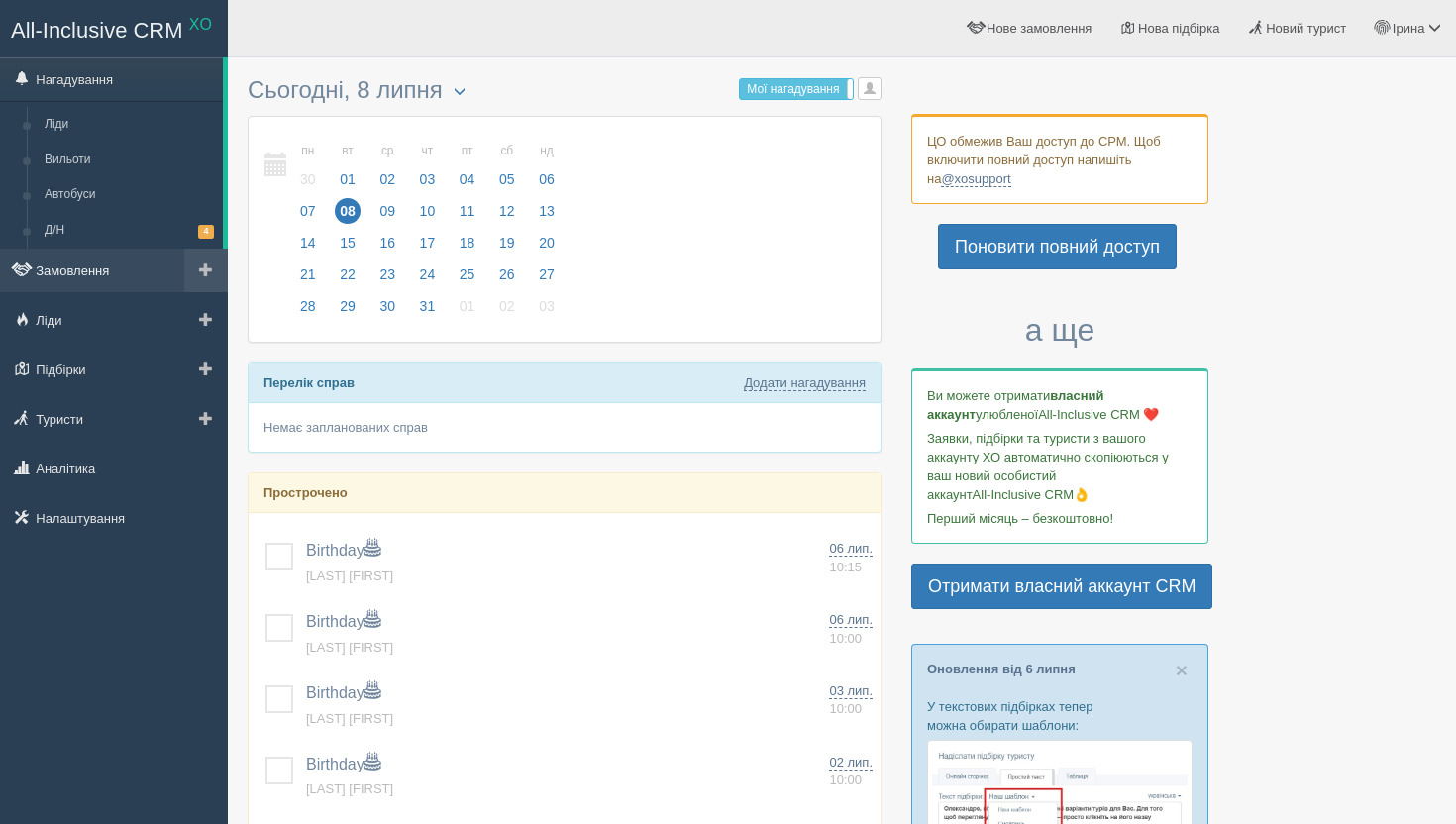 click on "Замовлення" at bounding box center (114, 270) 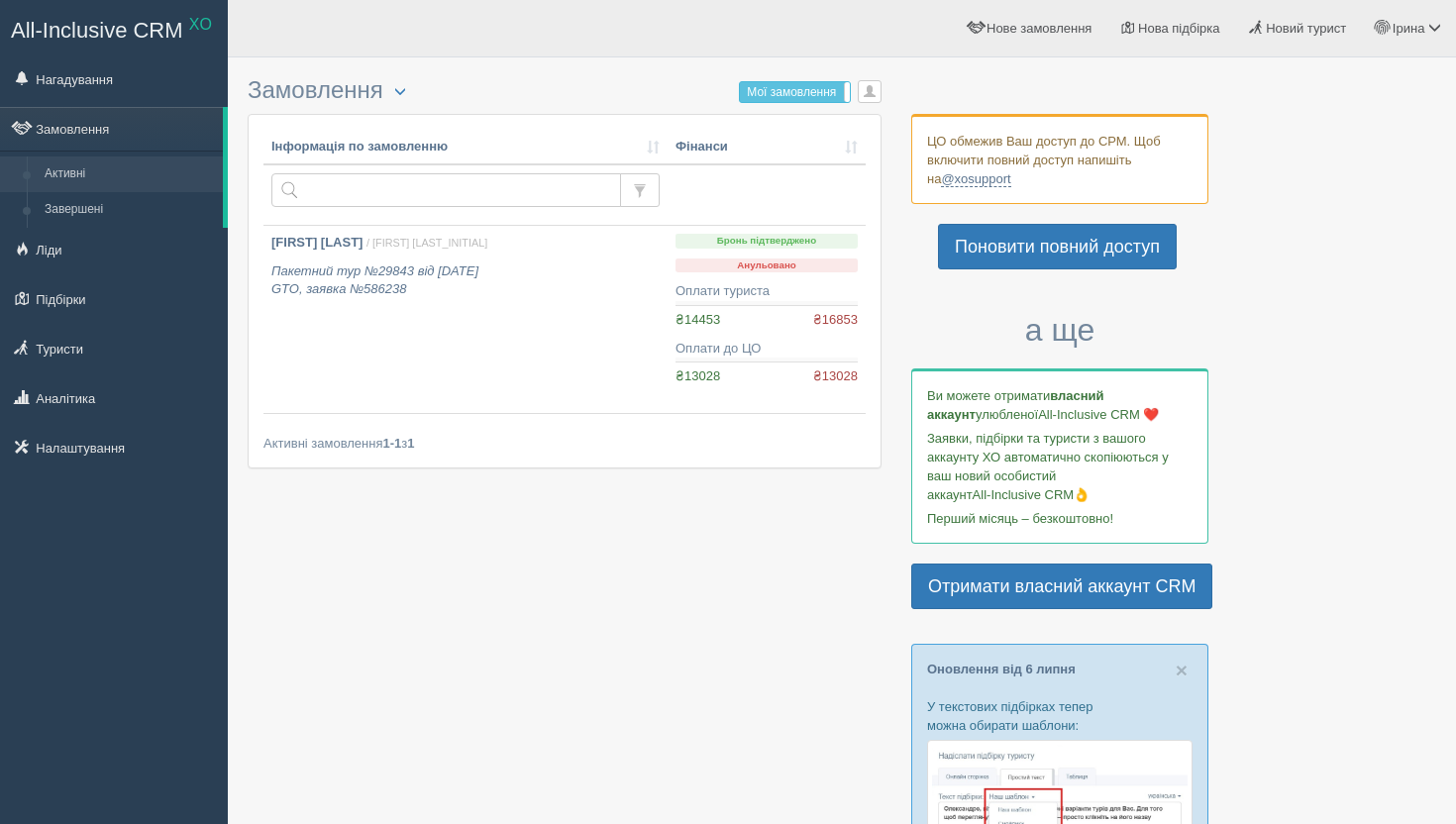 scroll, scrollTop: 0, scrollLeft: 0, axis: both 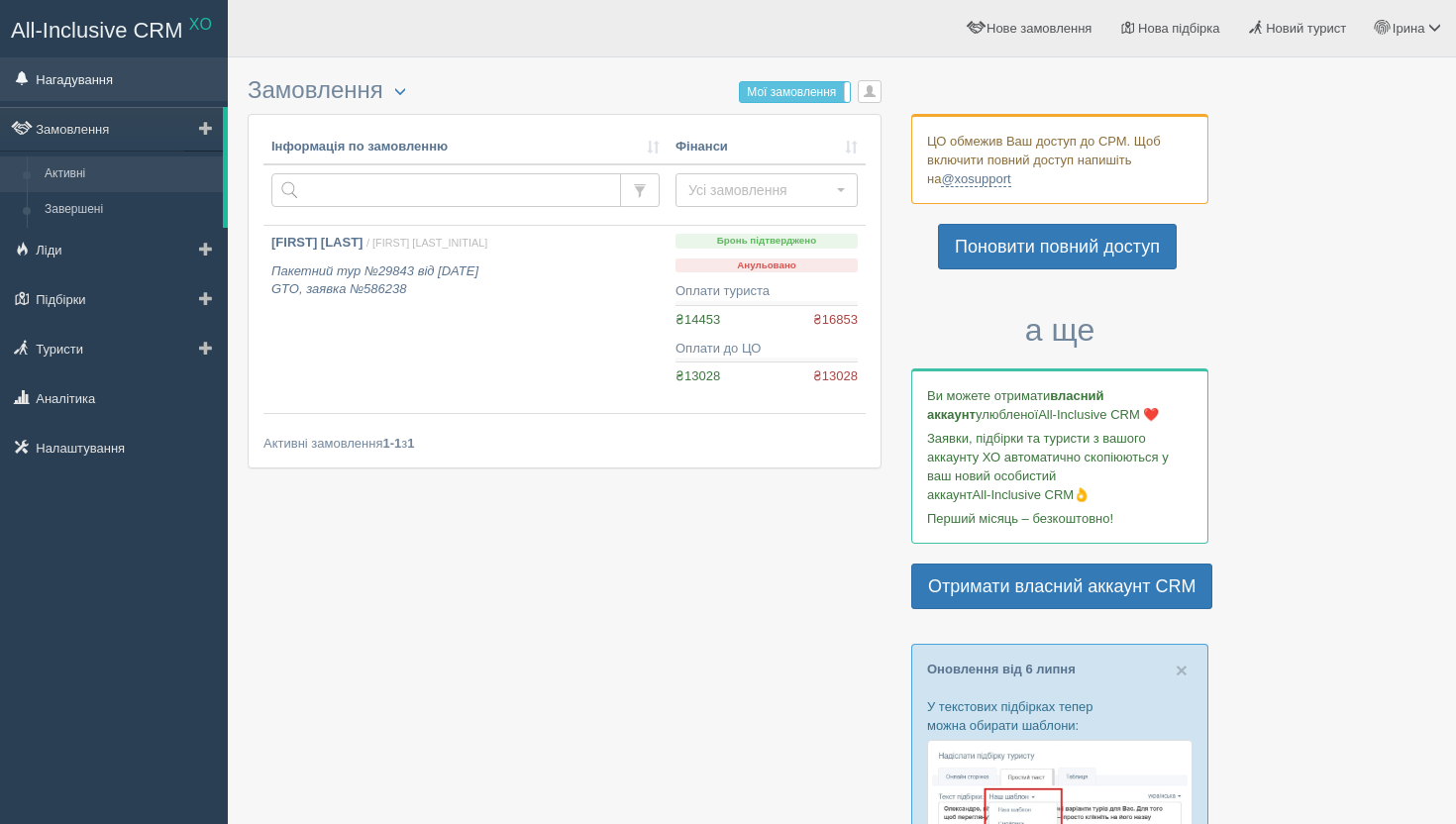 click on "Нагадування" at bounding box center (114, 79) 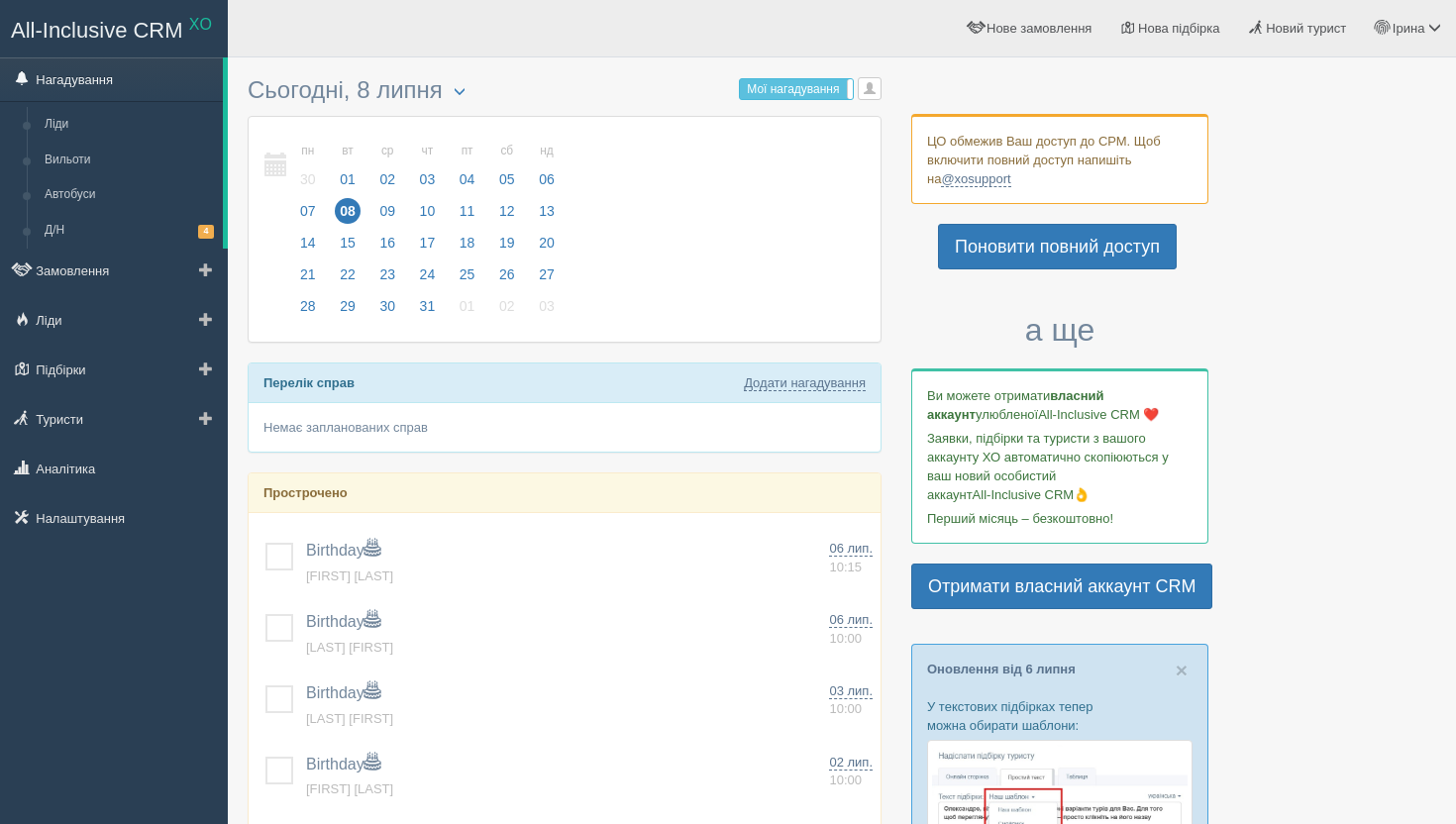 scroll, scrollTop: 0, scrollLeft: 0, axis: both 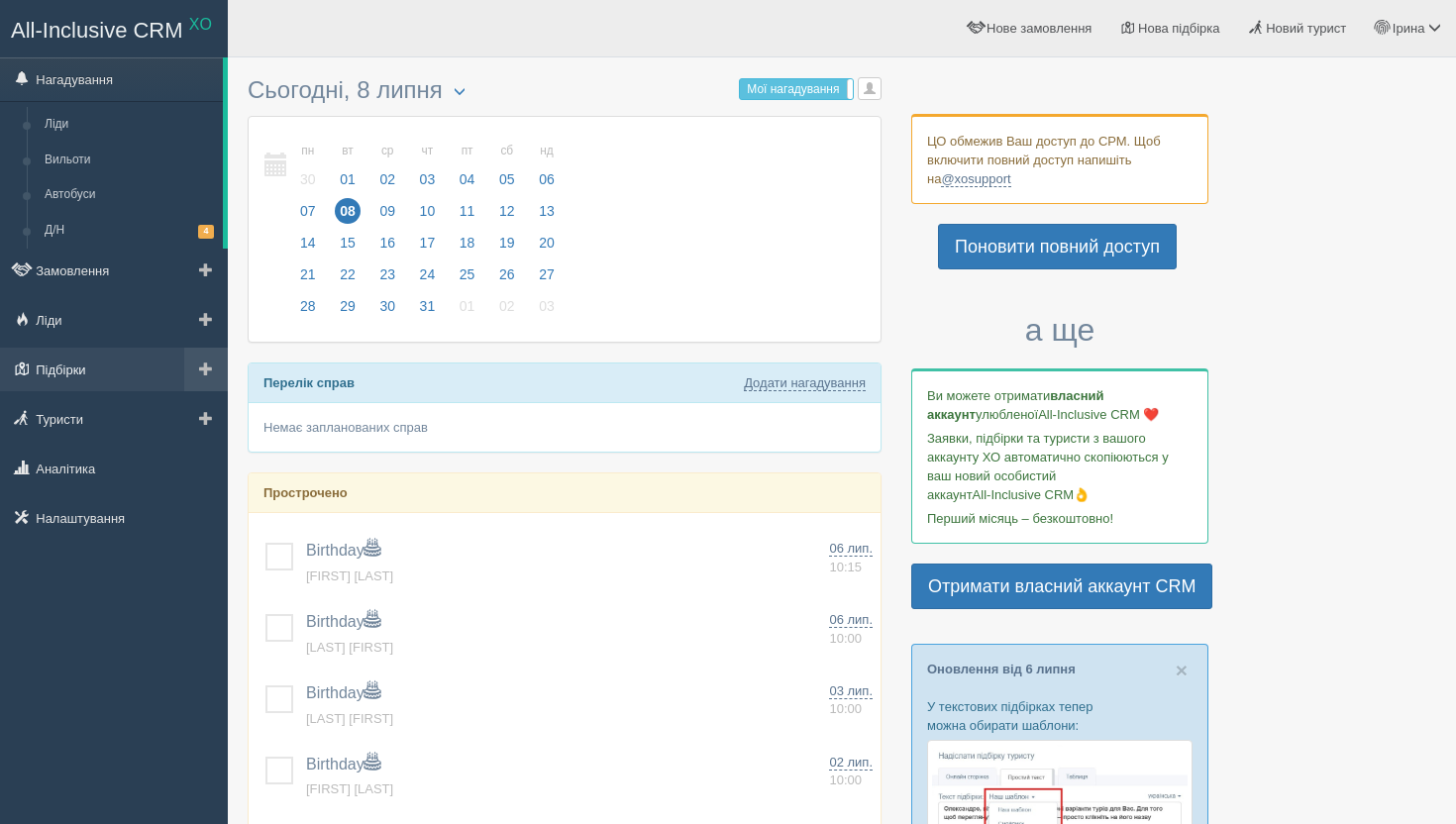 click on "Підбірки" at bounding box center (114, 369) 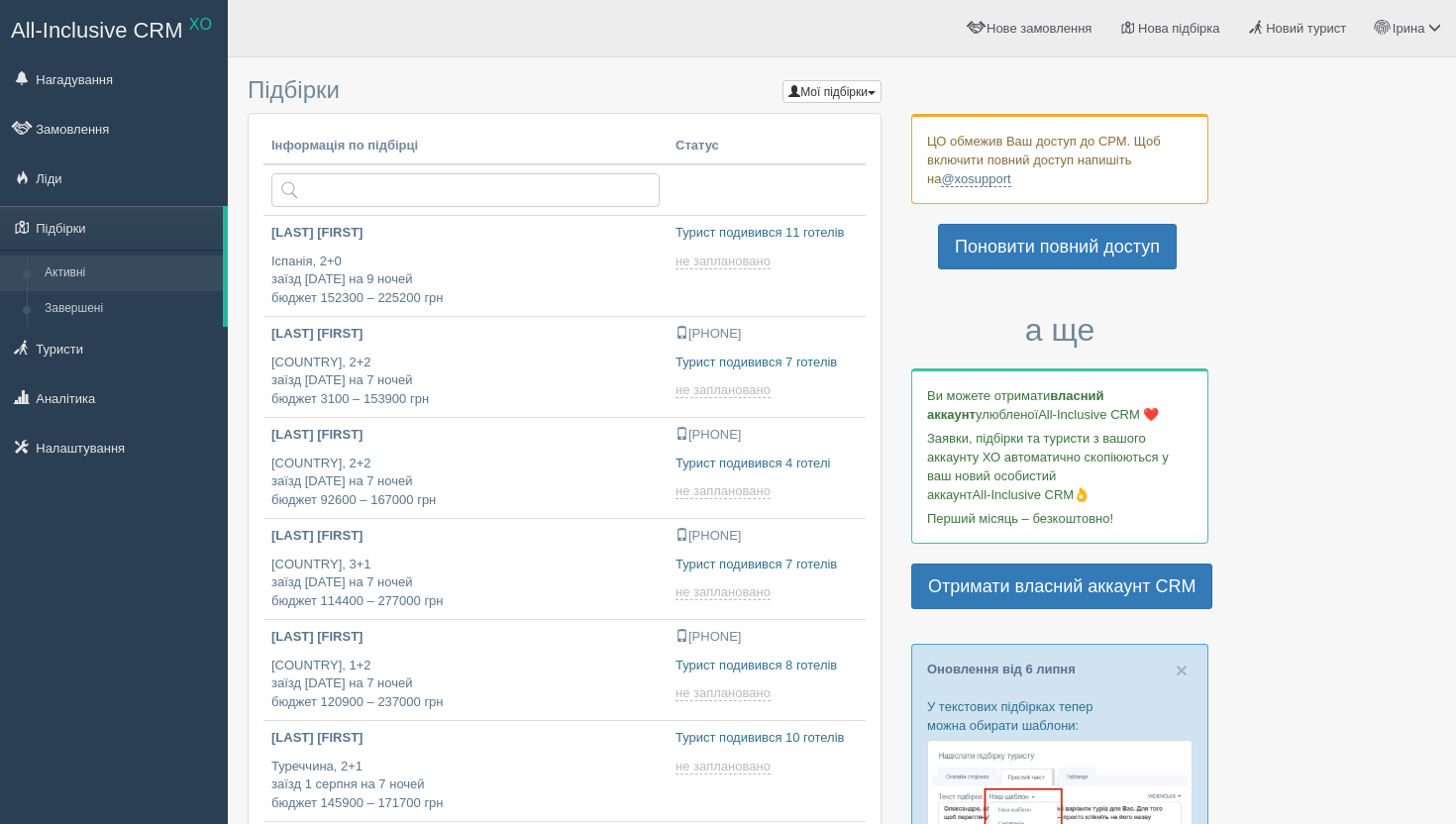 scroll, scrollTop: 0, scrollLeft: 0, axis: both 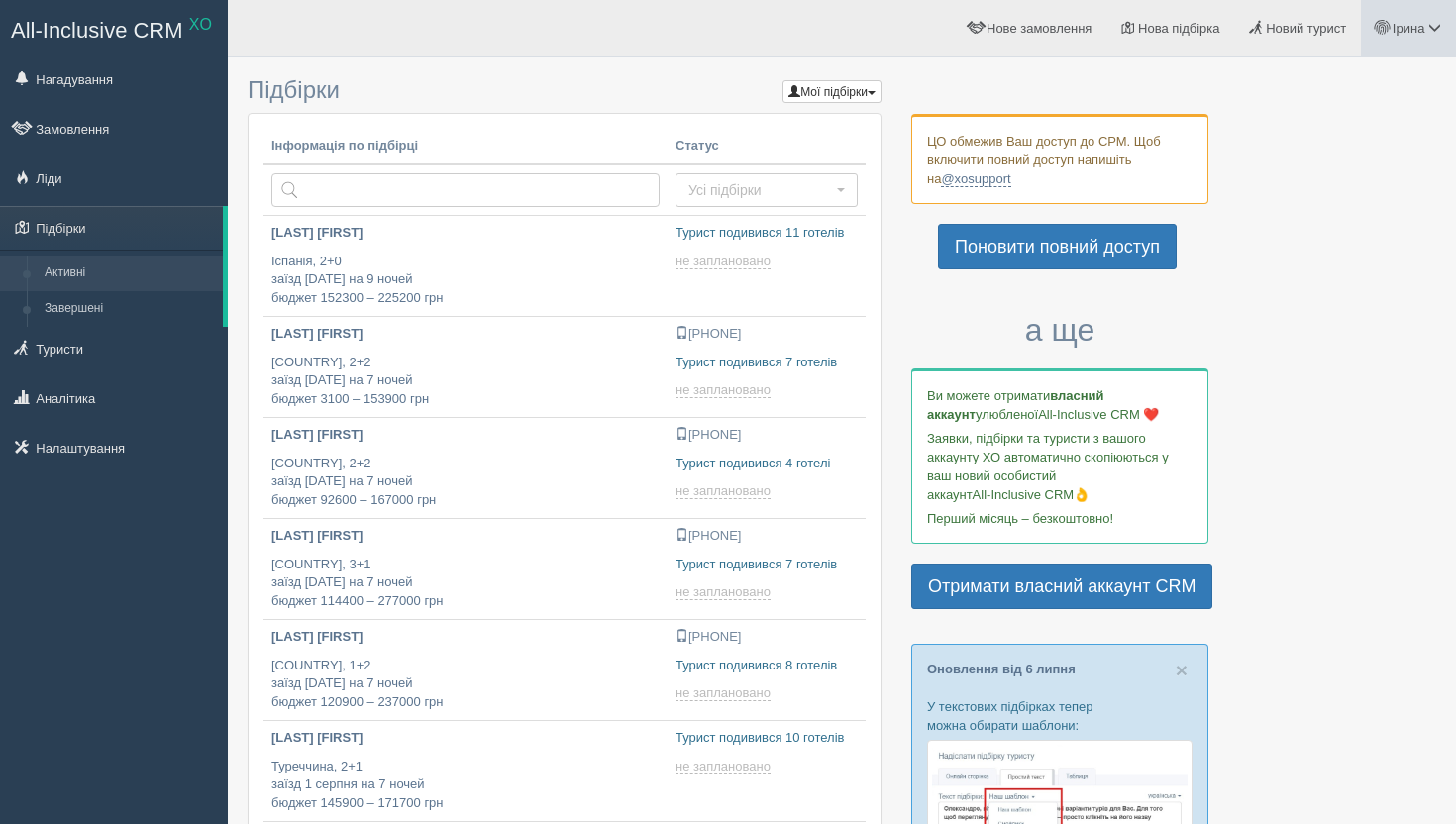 click at bounding box center (1434, 27) 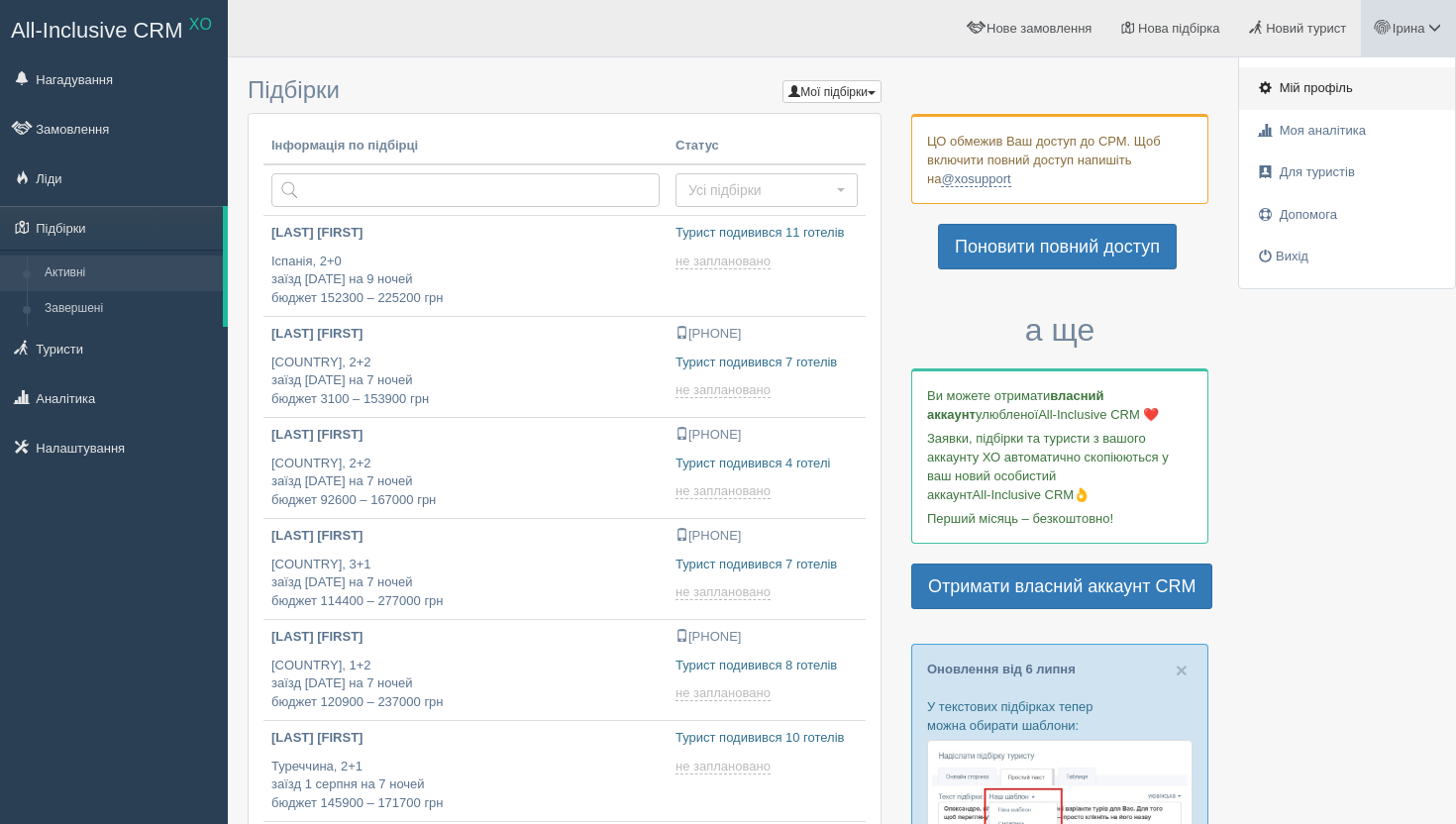click on "Мій профіль" at bounding box center (1316, 87) 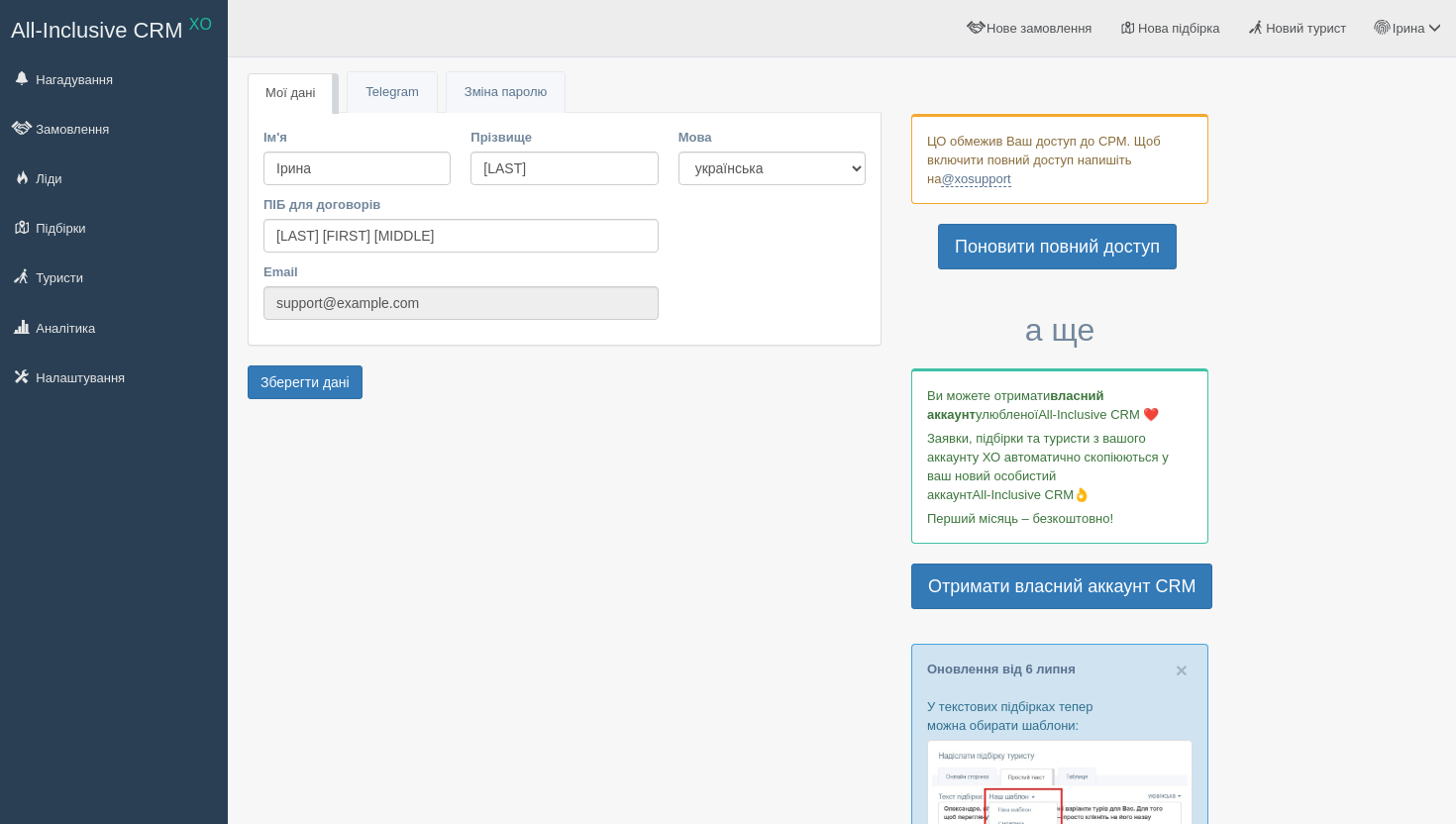 scroll, scrollTop: 0, scrollLeft: 0, axis: both 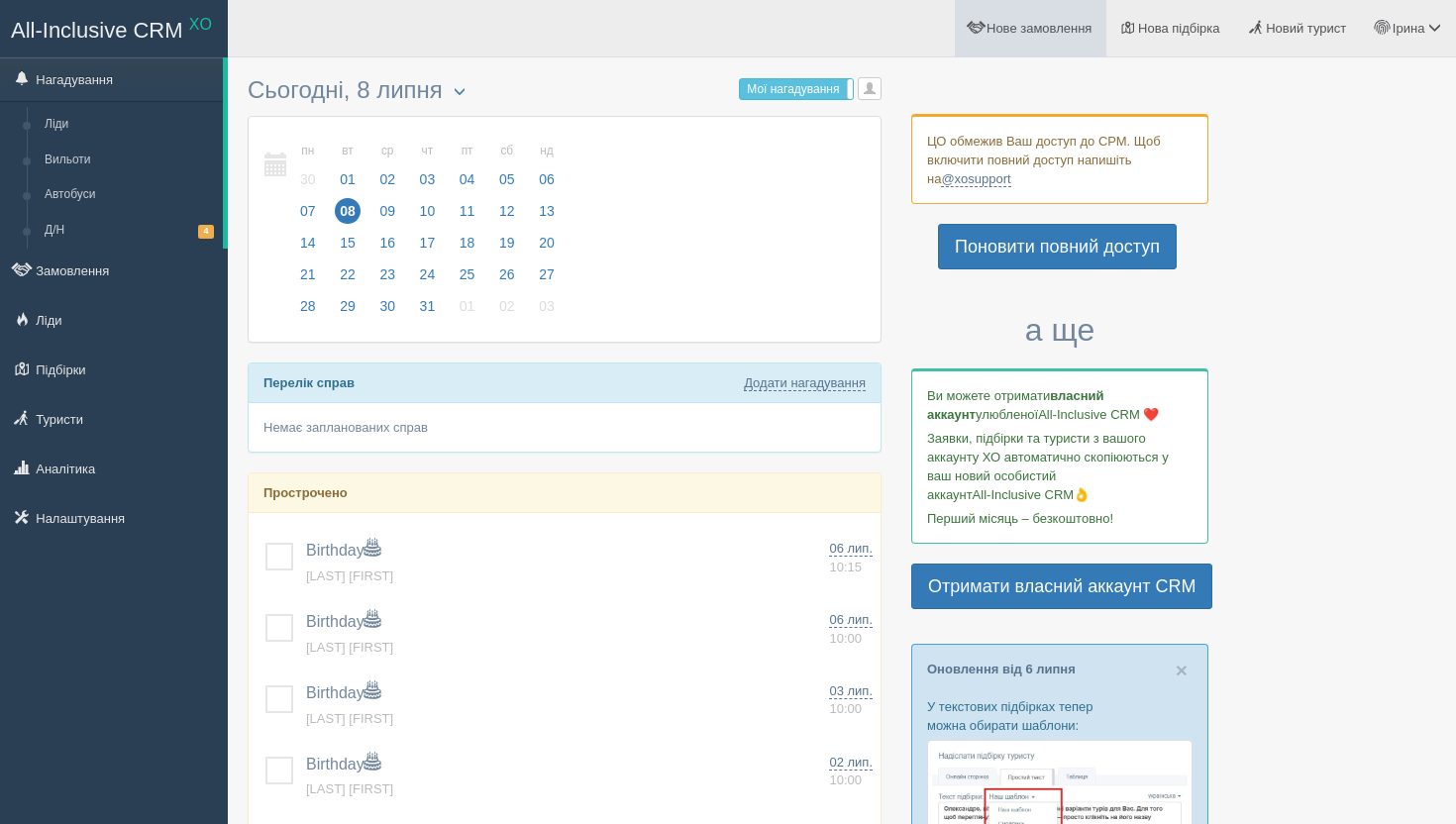 click on "Нове замовлення" at bounding box center [1030, 28] 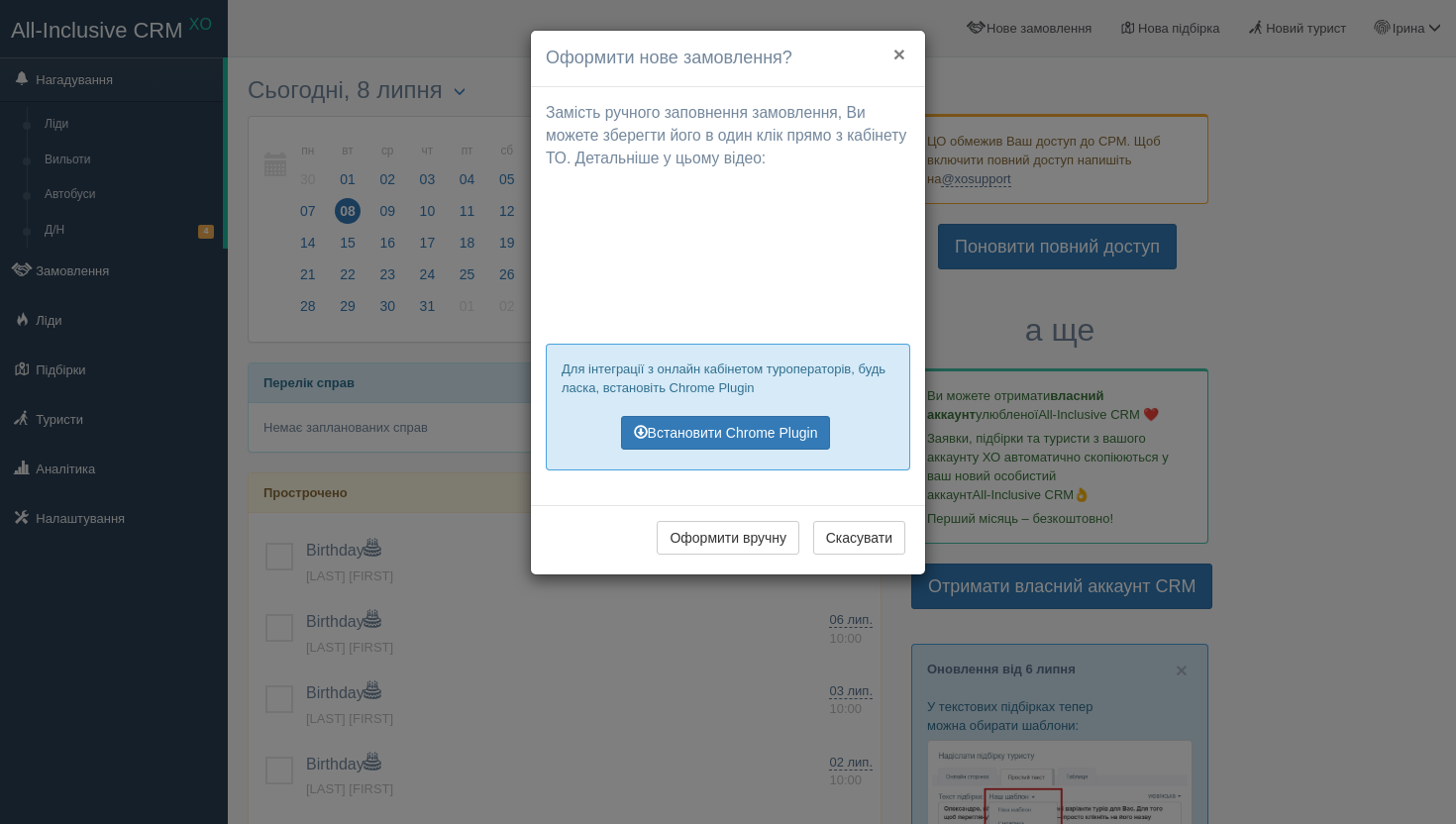 click on "×" at bounding box center (899, 53) 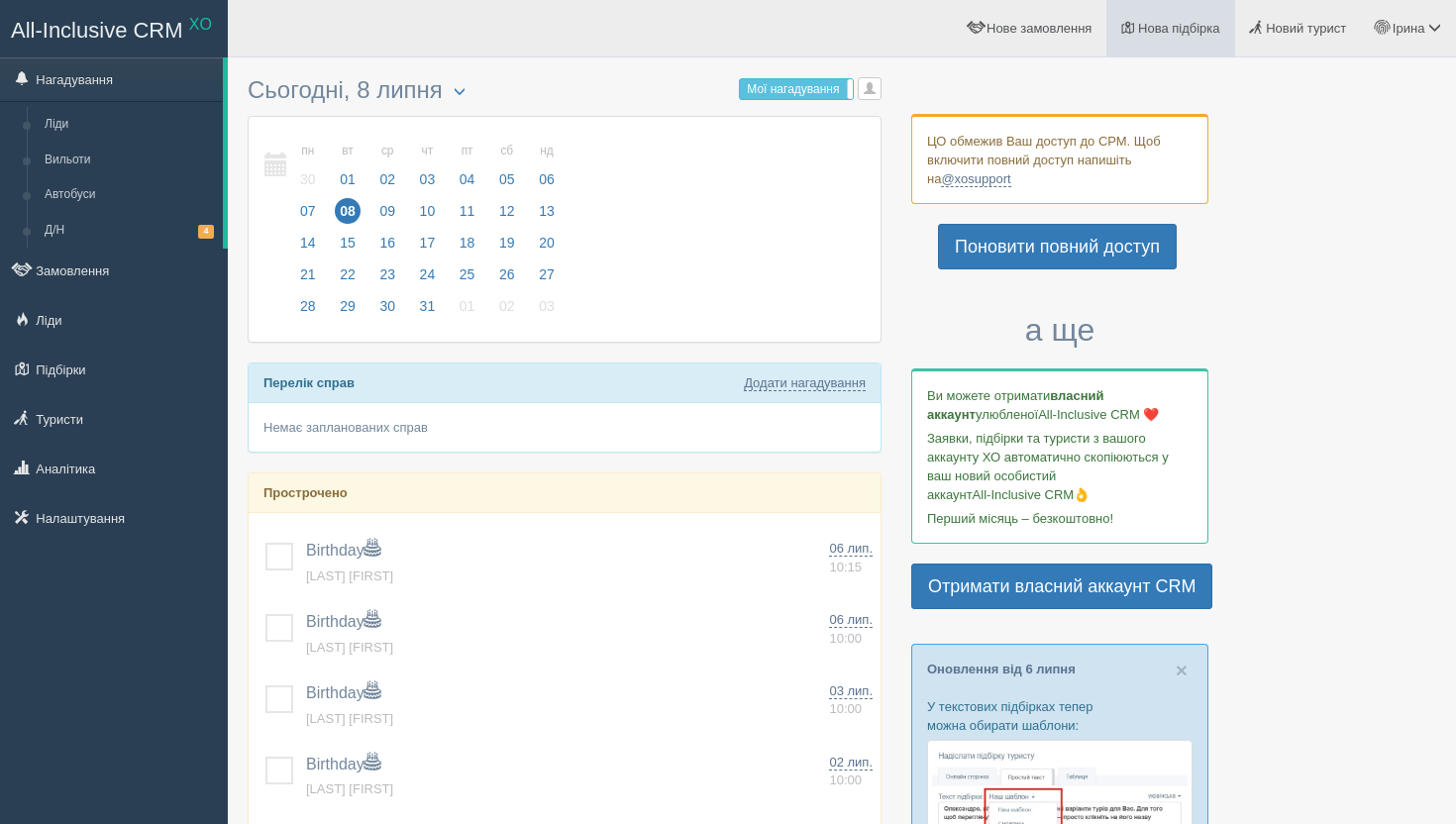 click on "Нова підбірка" at bounding box center [1179, 28] 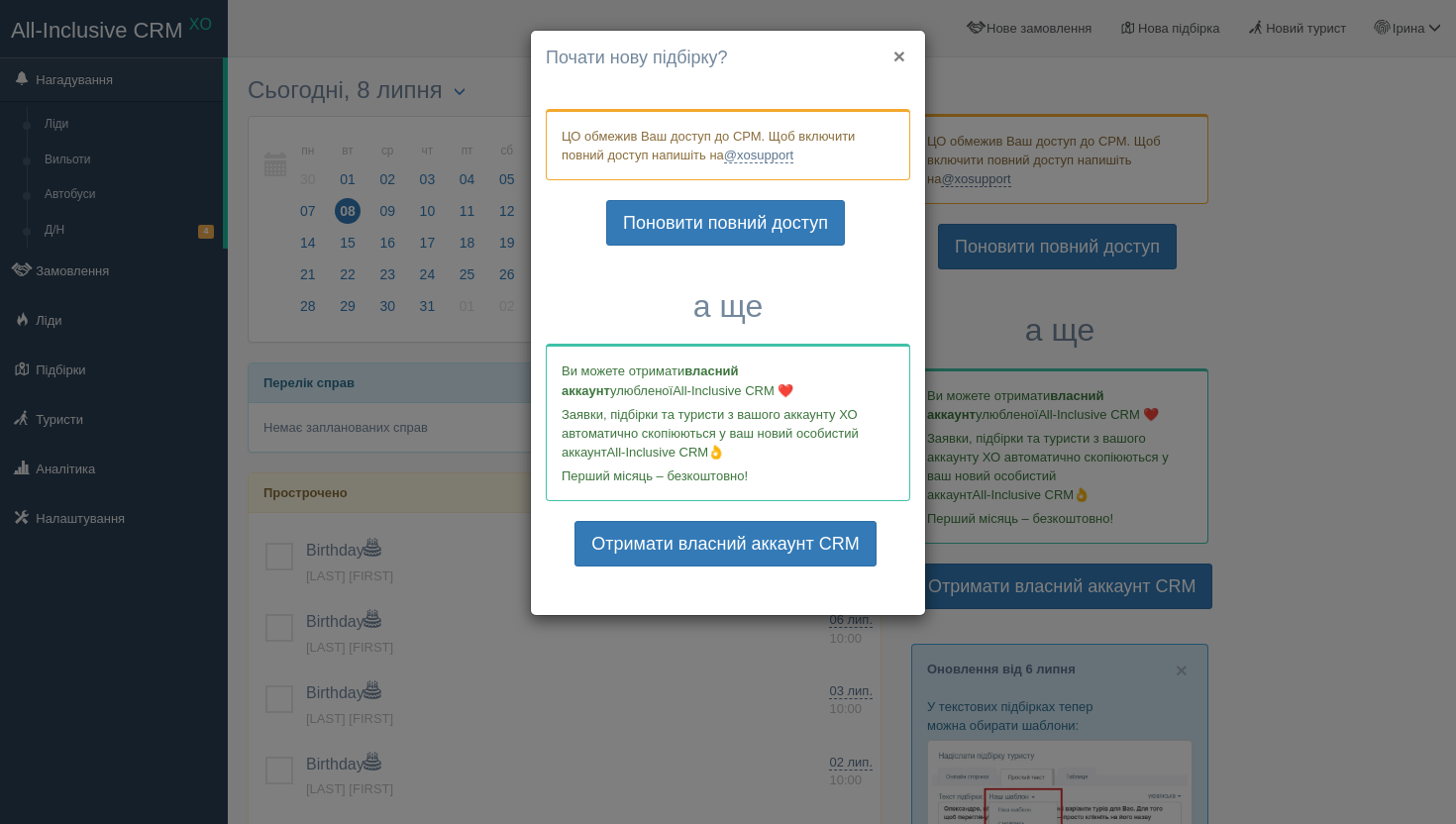 click on "×" at bounding box center [899, 55] 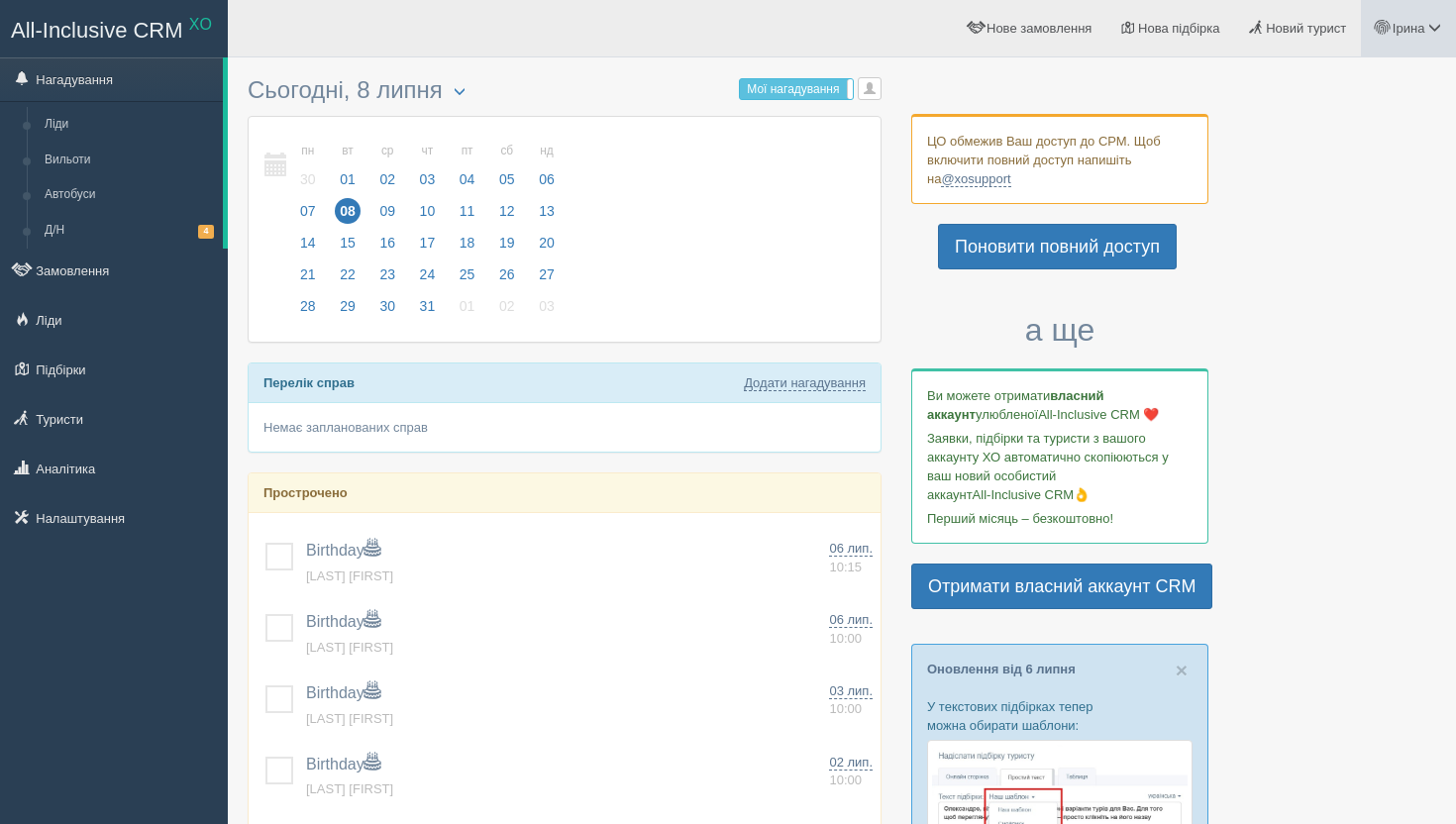 click on "Ірина" at bounding box center [1408, 28] 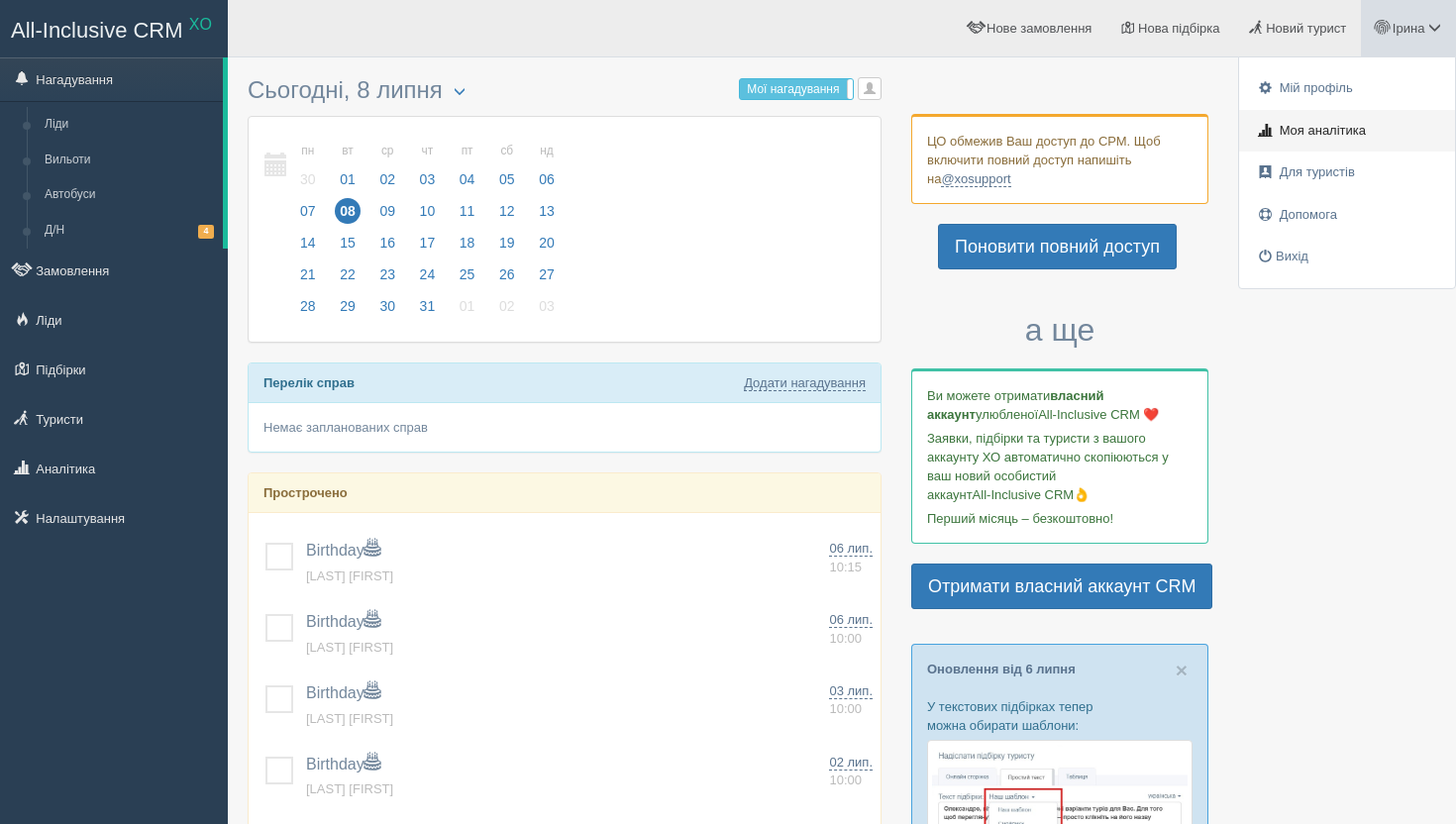 click on "Моя аналітика" at bounding box center [1322, 130] 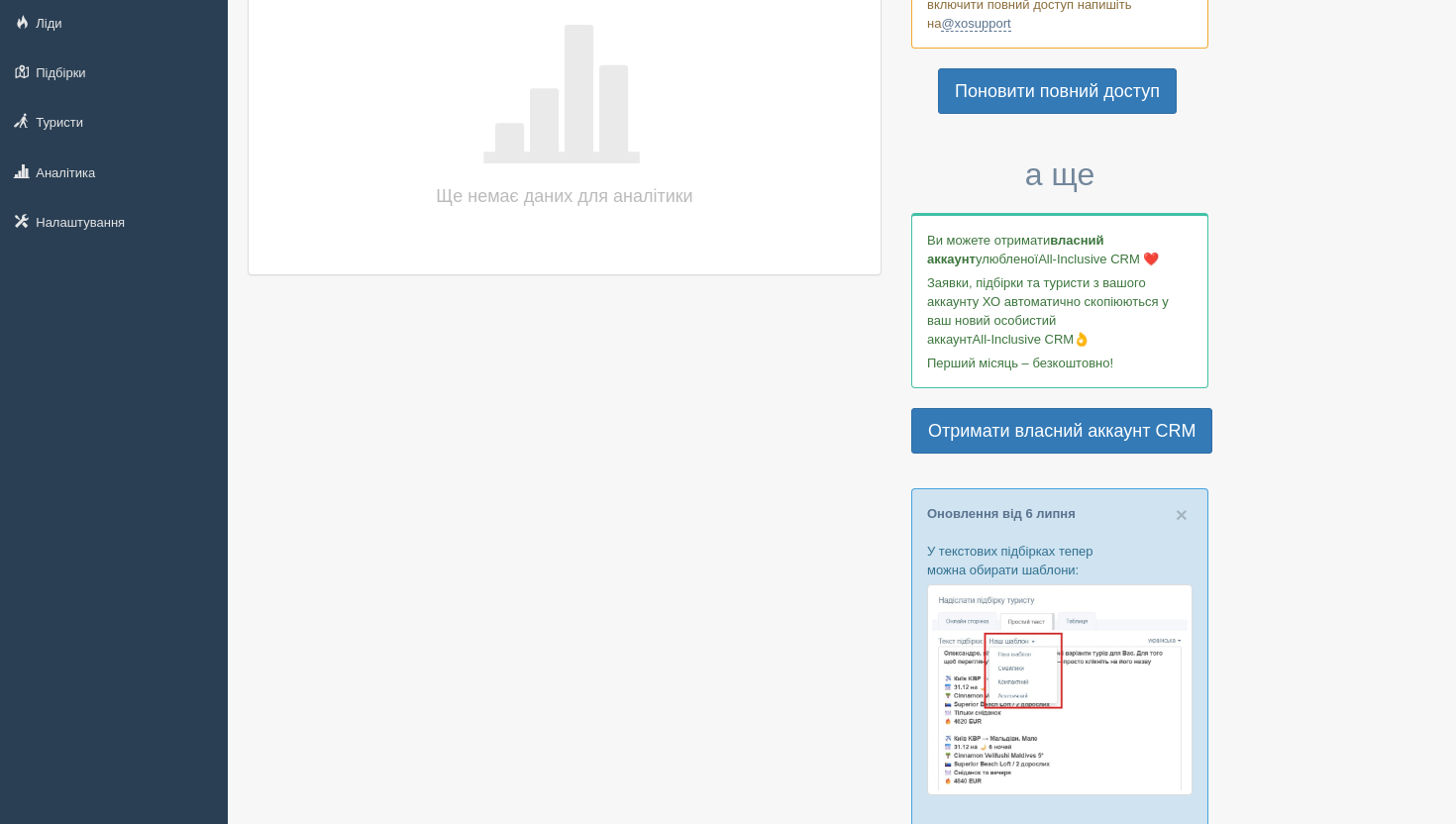 scroll, scrollTop: 0, scrollLeft: 0, axis: both 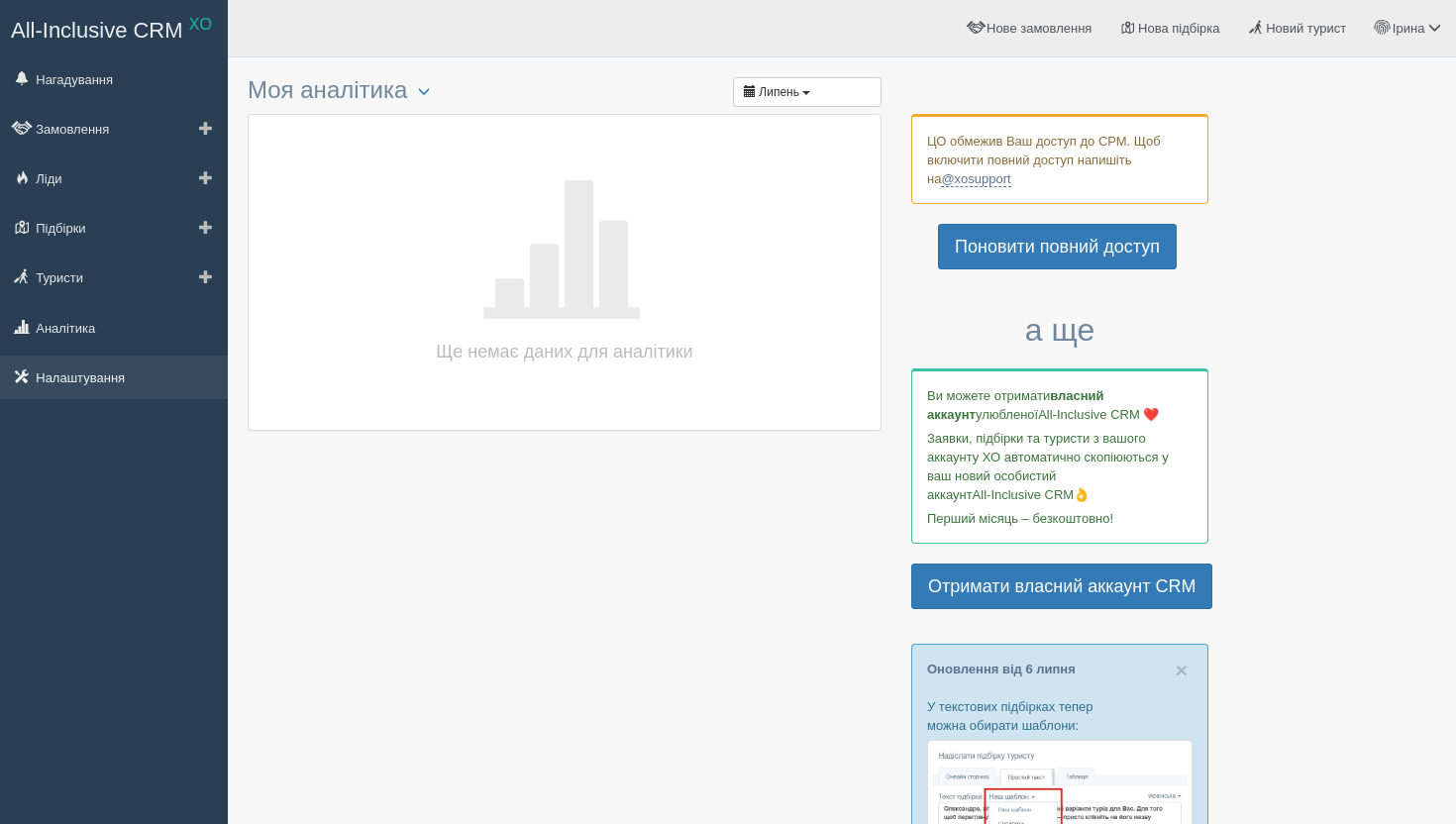 click on "Налаштування" at bounding box center [114, 377] 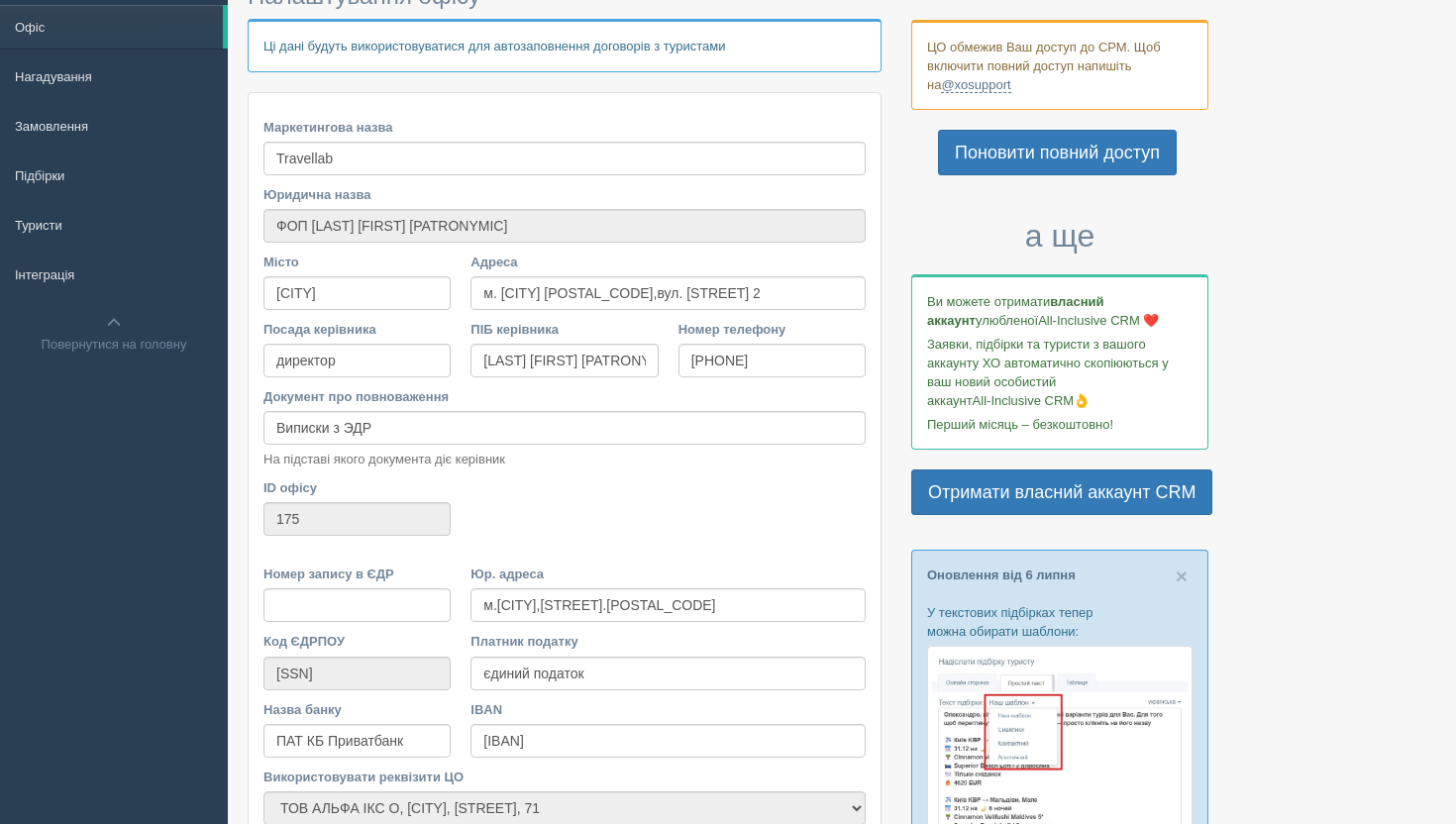scroll, scrollTop: 0, scrollLeft: 0, axis: both 